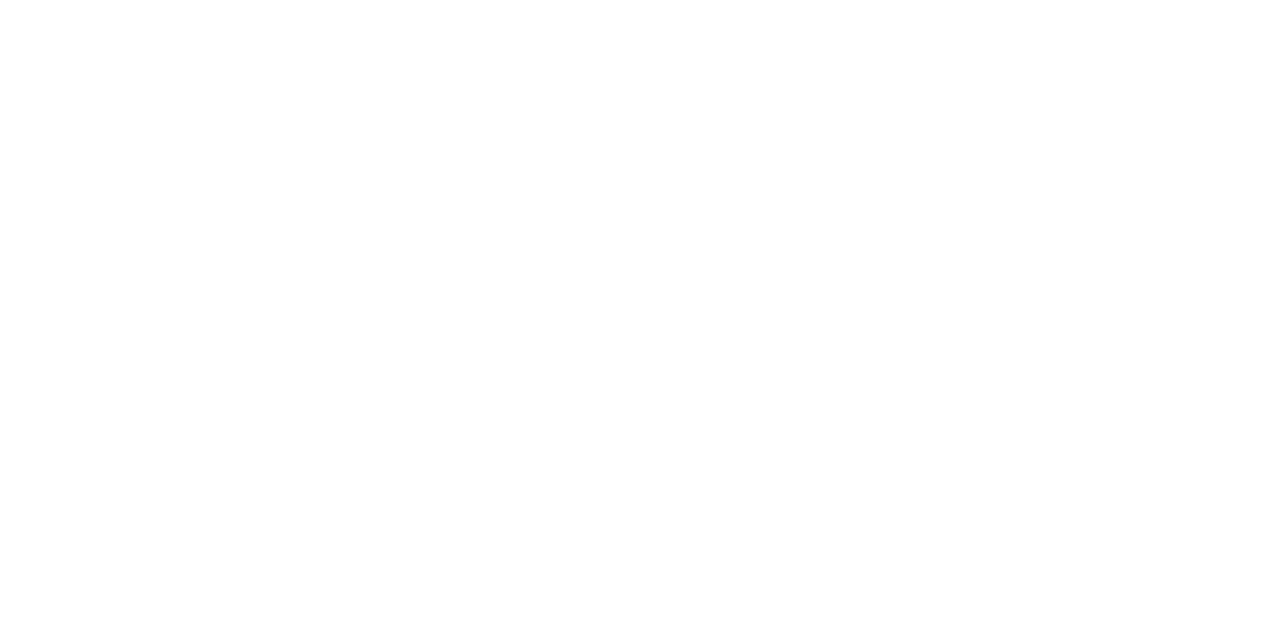 scroll, scrollTop: 0, scrollLeft: 0, axis: both 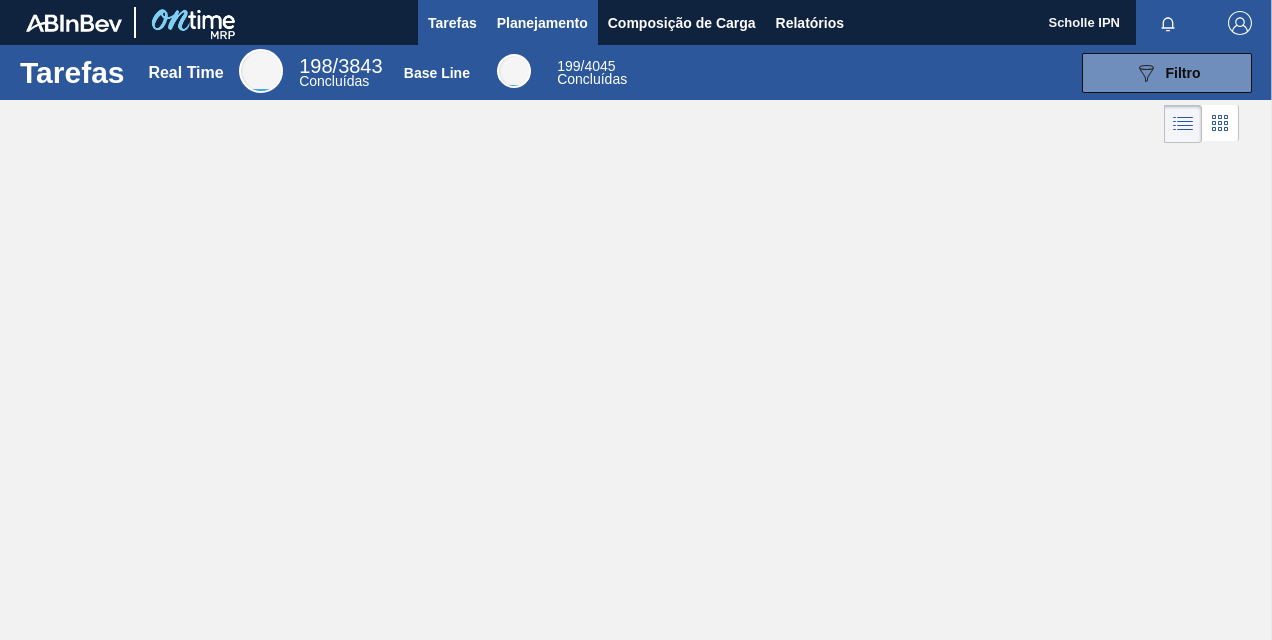 click on "Planejamento" at bounding box center (542, 23) 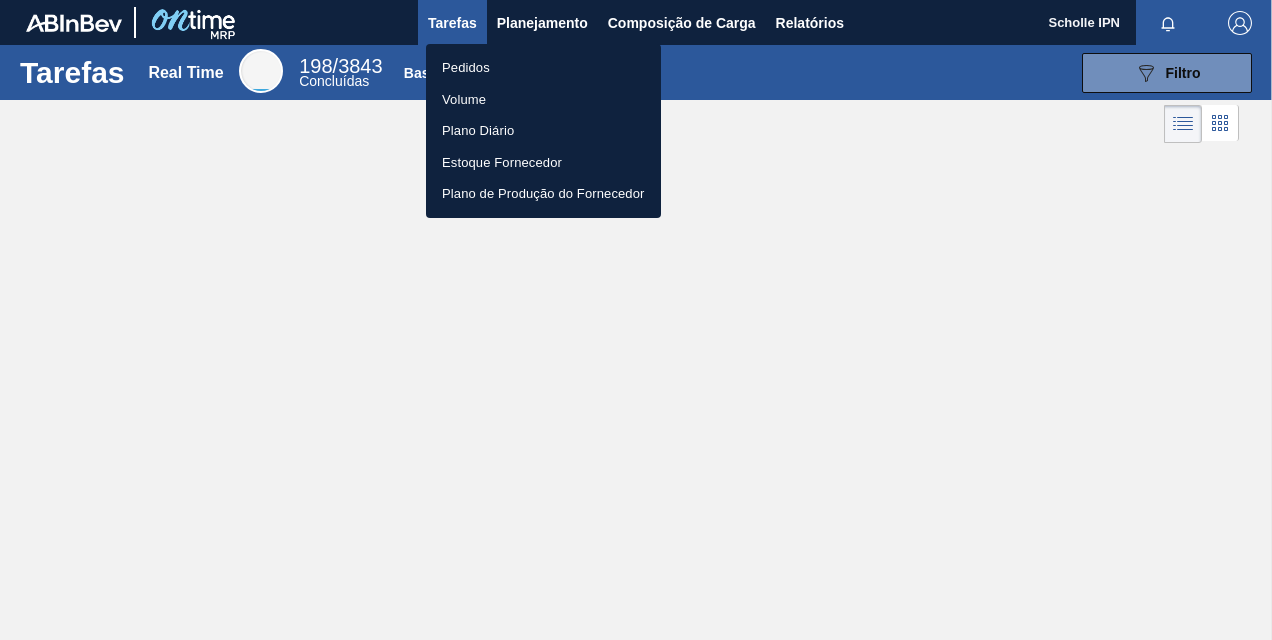 drag, startPoint x: 538, startPoint y: 65, endPoint x: 654, endPoint y: 201, distance: 178.75122 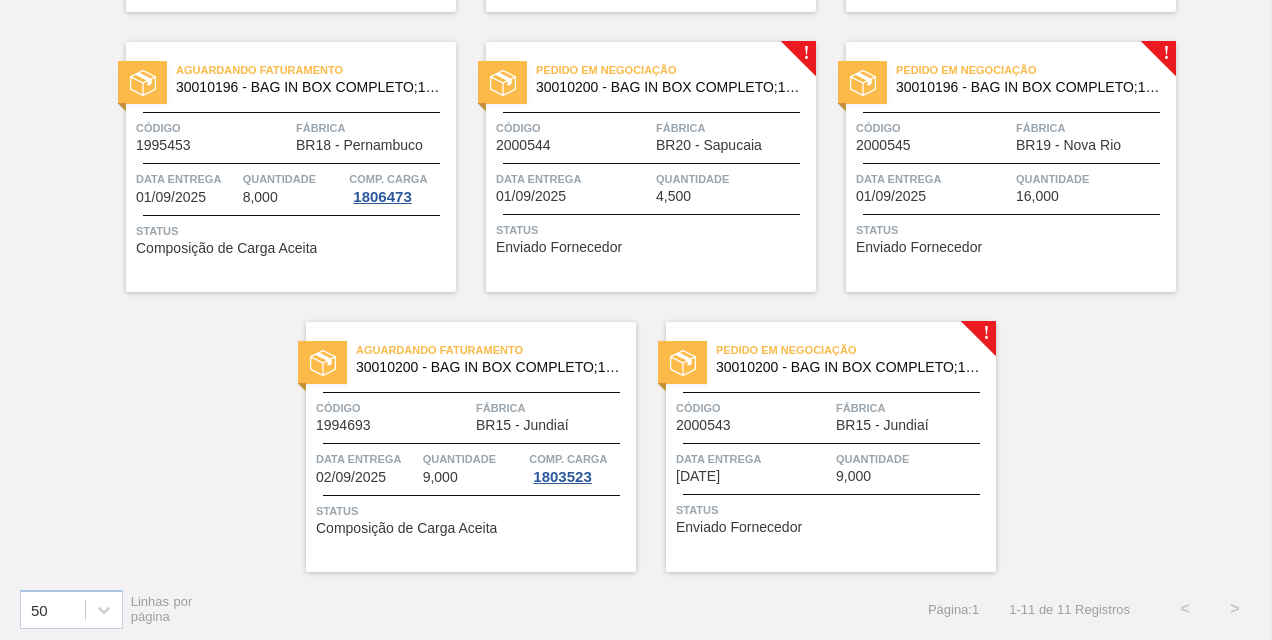 scroll, scrollTop: 700, scrollLeft: 0, axis: vertical 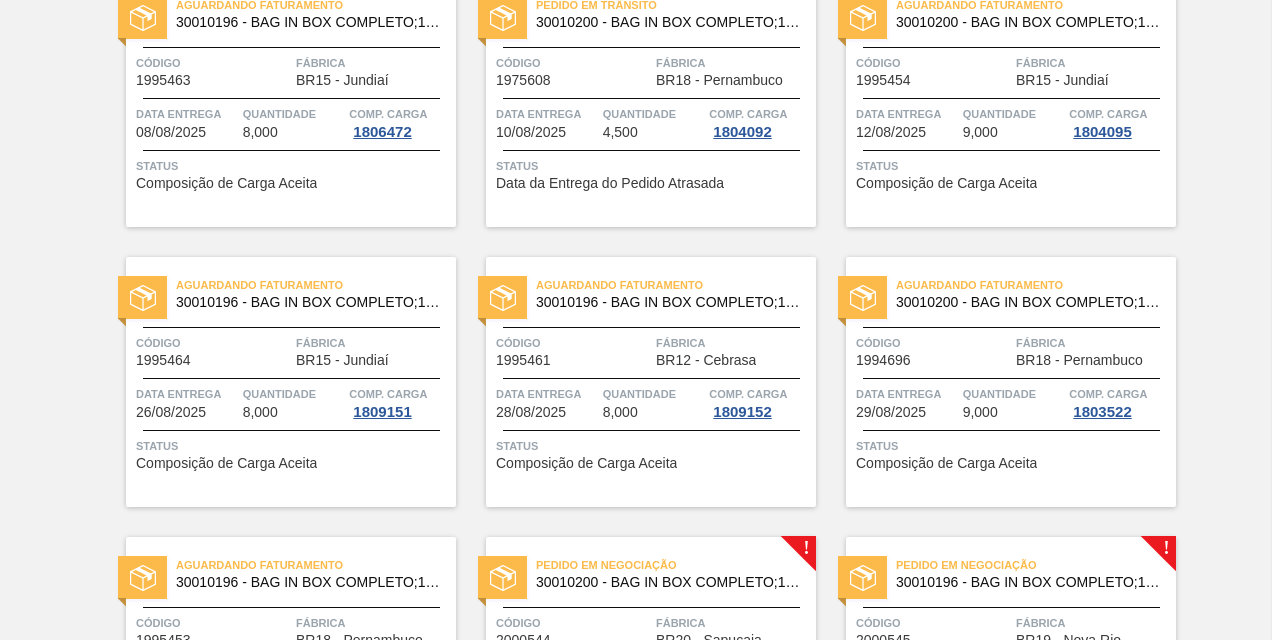 click on "Data entrega" at bounding box center (187, 394) 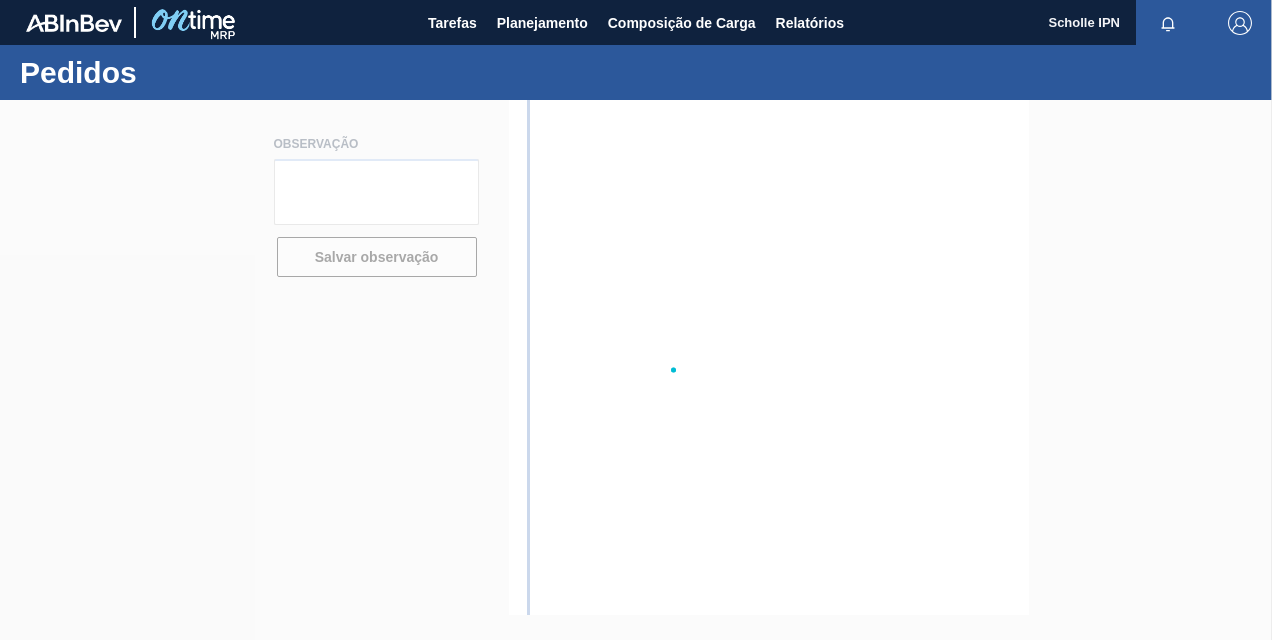 scroll, scrollTop: 0, scrollLeft: 0, axis: both 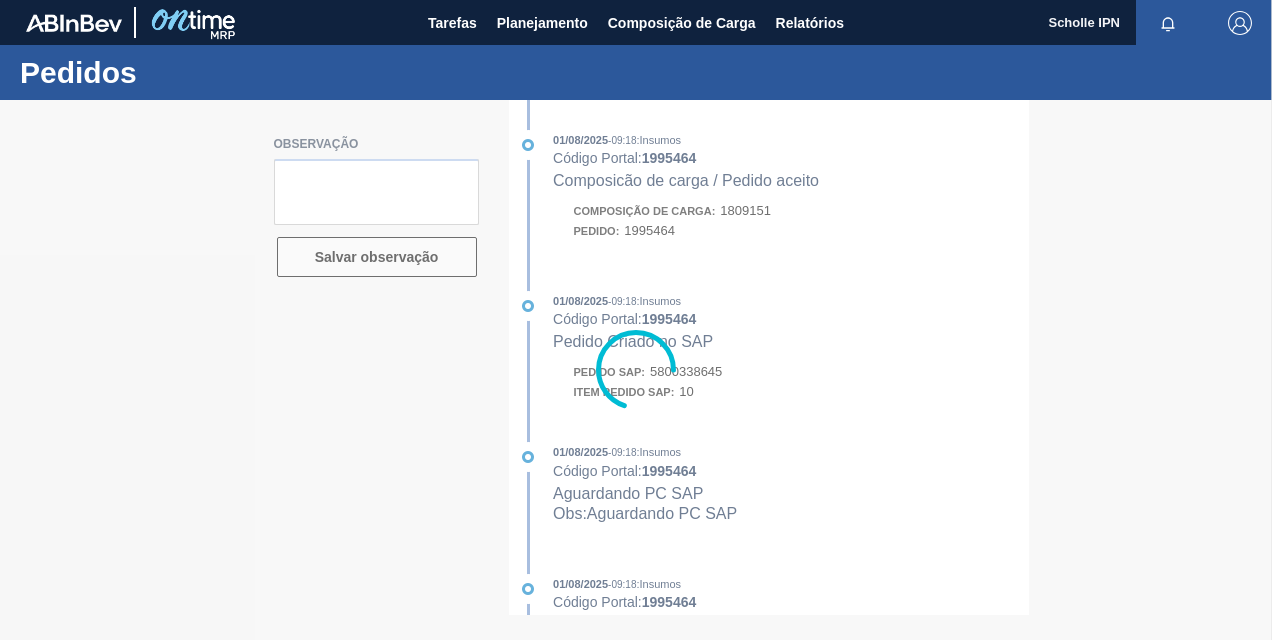 type on "Sales 125002939" 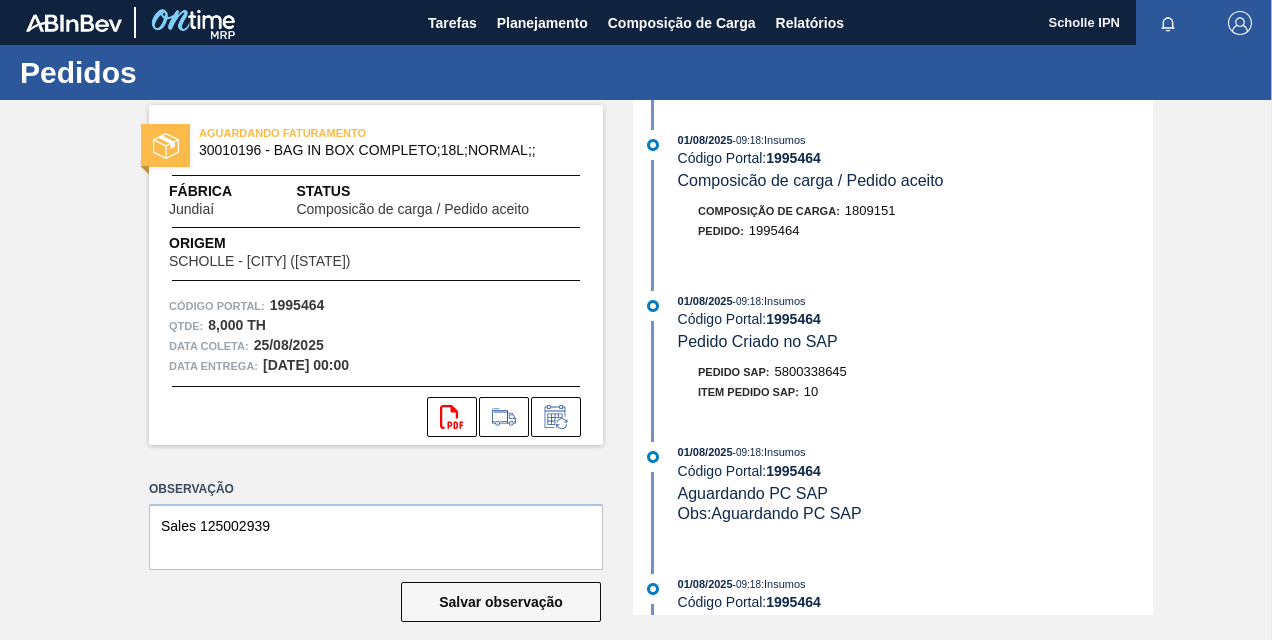 click on "5800338645" at bounding box center [811, 371] 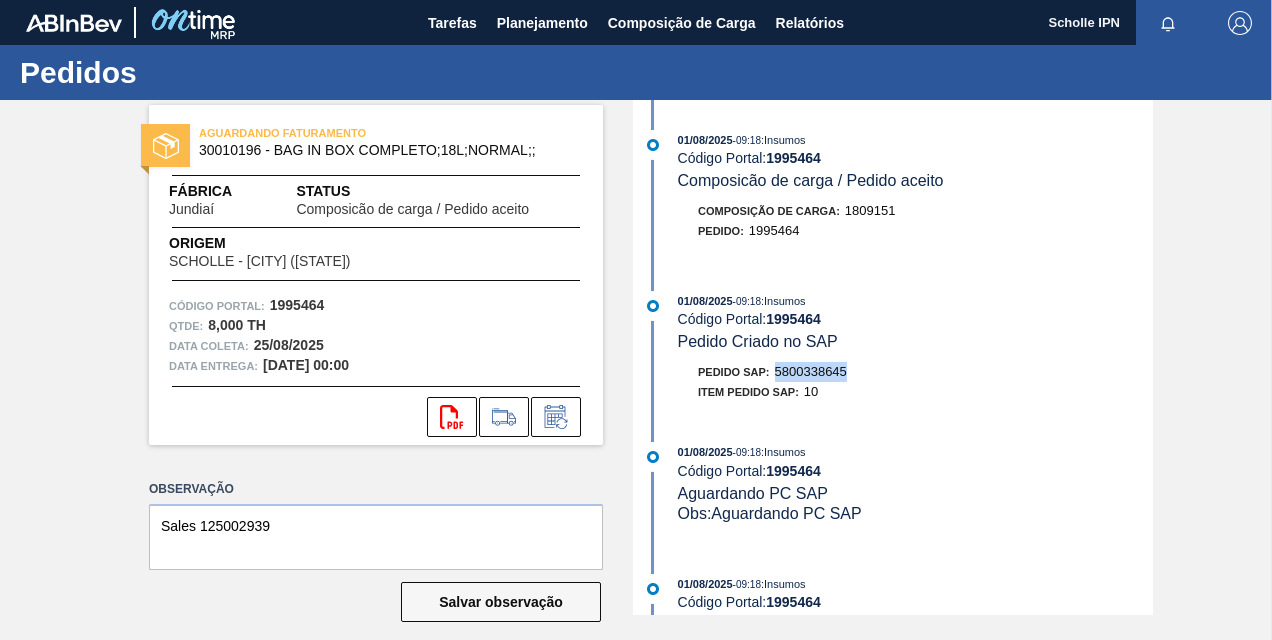 click on "5800338645" at bounding box center (811, 371) 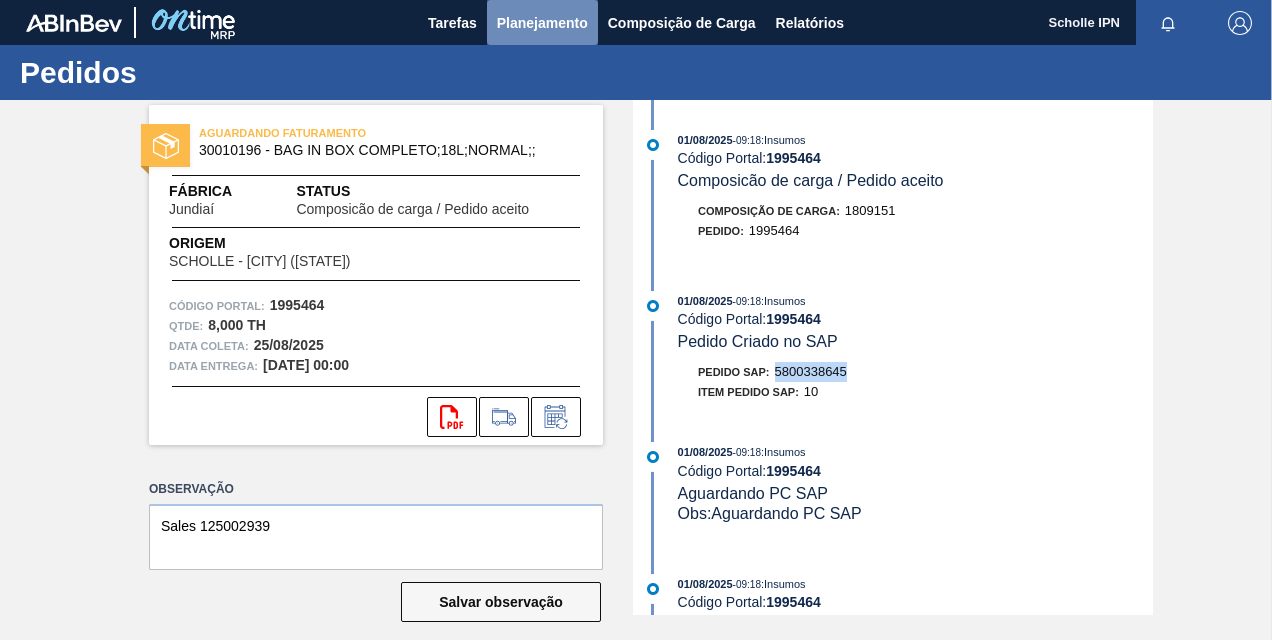 click on "Planejamento" at bounding box center (542, 23) 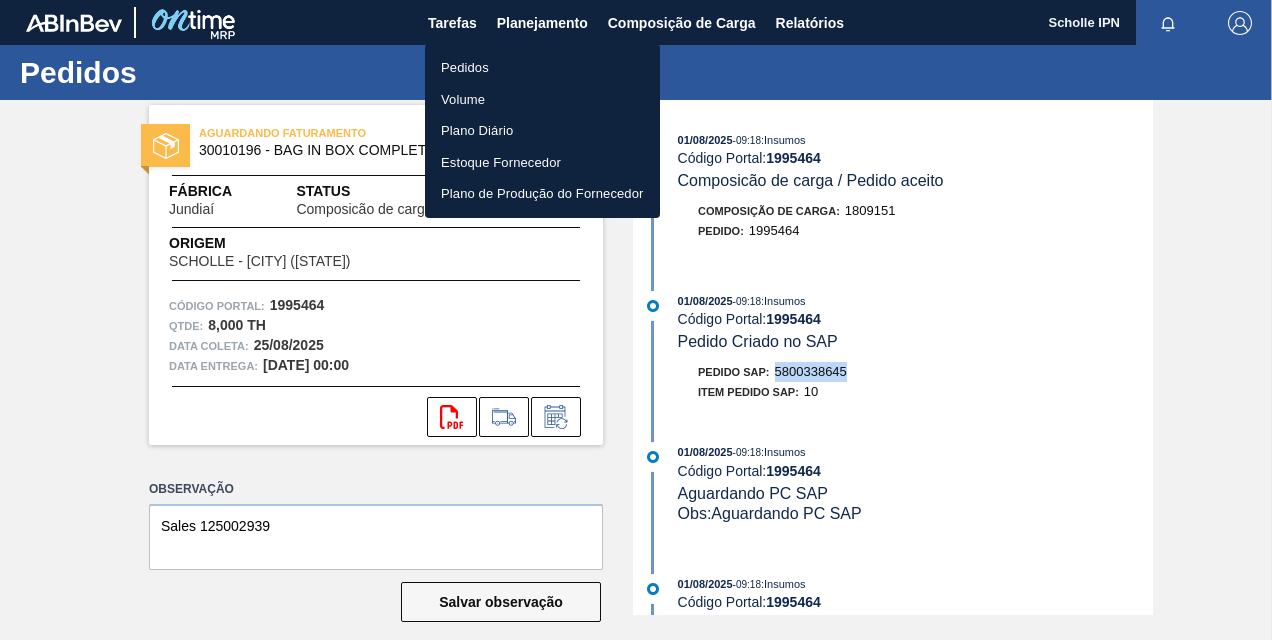 click on "Pedidos" at bounding box center (542, 68) 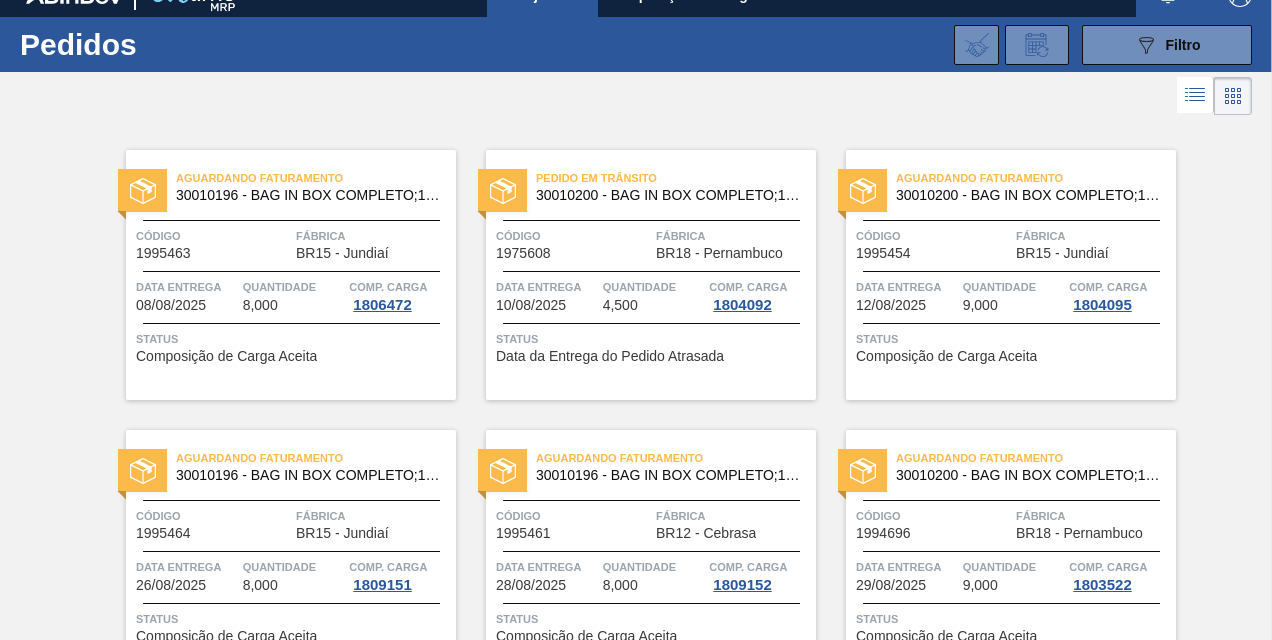 scroll, scrollTop: 100, scrollLeft: 0, axis: vertical 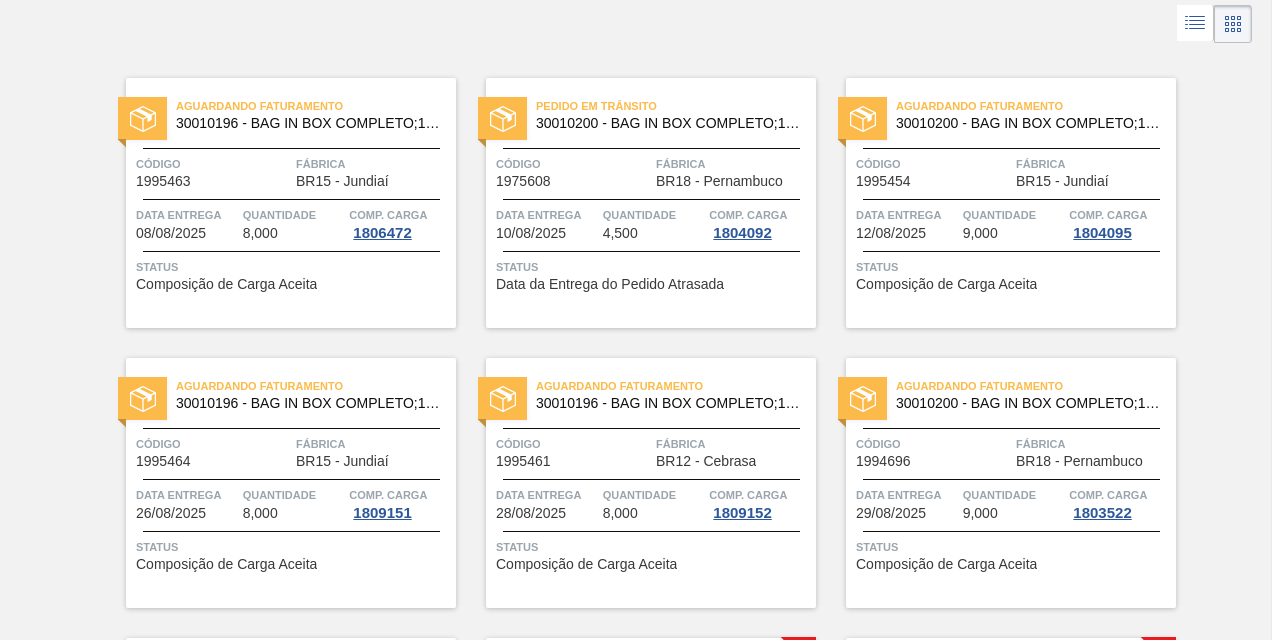 click on "Aguardando Faturamento 30010196 - BAG IN BOX COMPLETO;18L;NORMAL;; Código 1995463 Fábrica BR15 - Jundiaí Data entrega 08/08/2025 Quantidade 8,000 Comp. Carga 1806472 Status Composição de Carga Aceita" at bounding box center [276, 203] 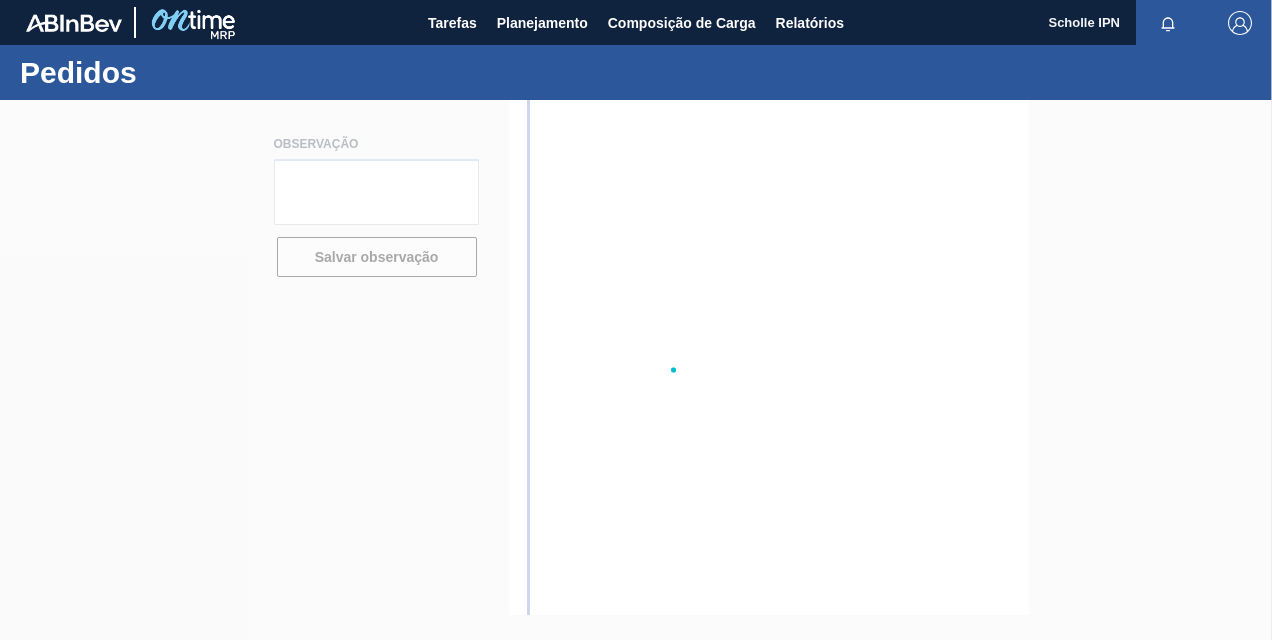 scroll, scrollTop: 0, scrollLeft: 0, axis: both 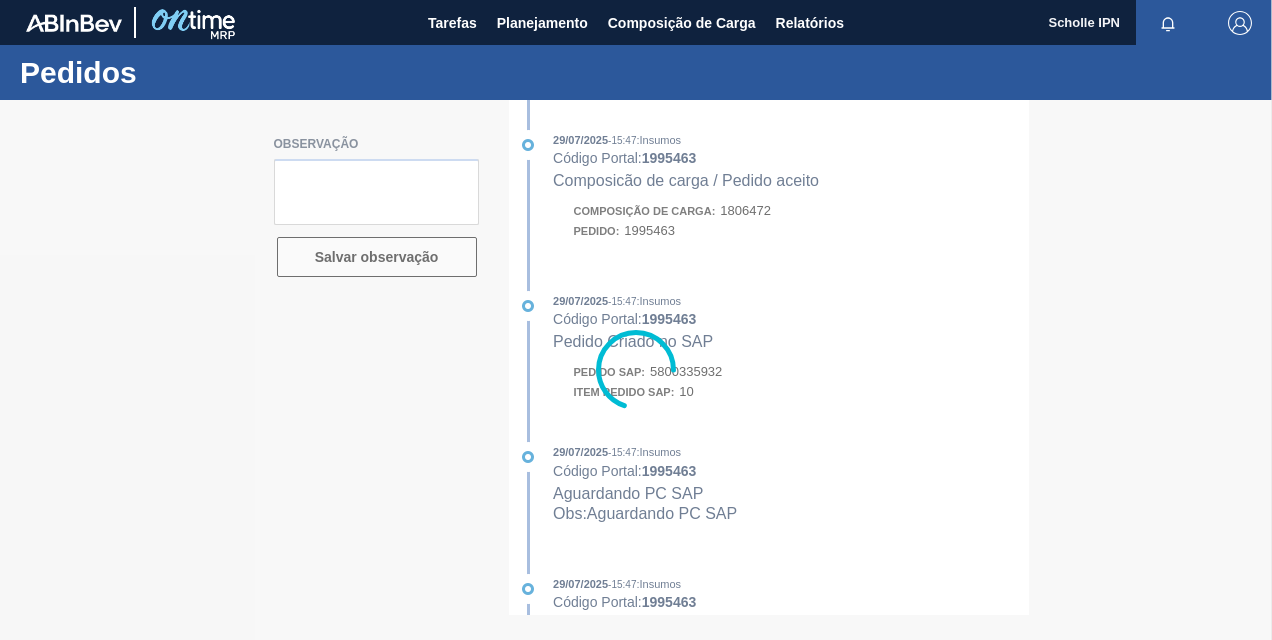 type on "SALES 125002938" 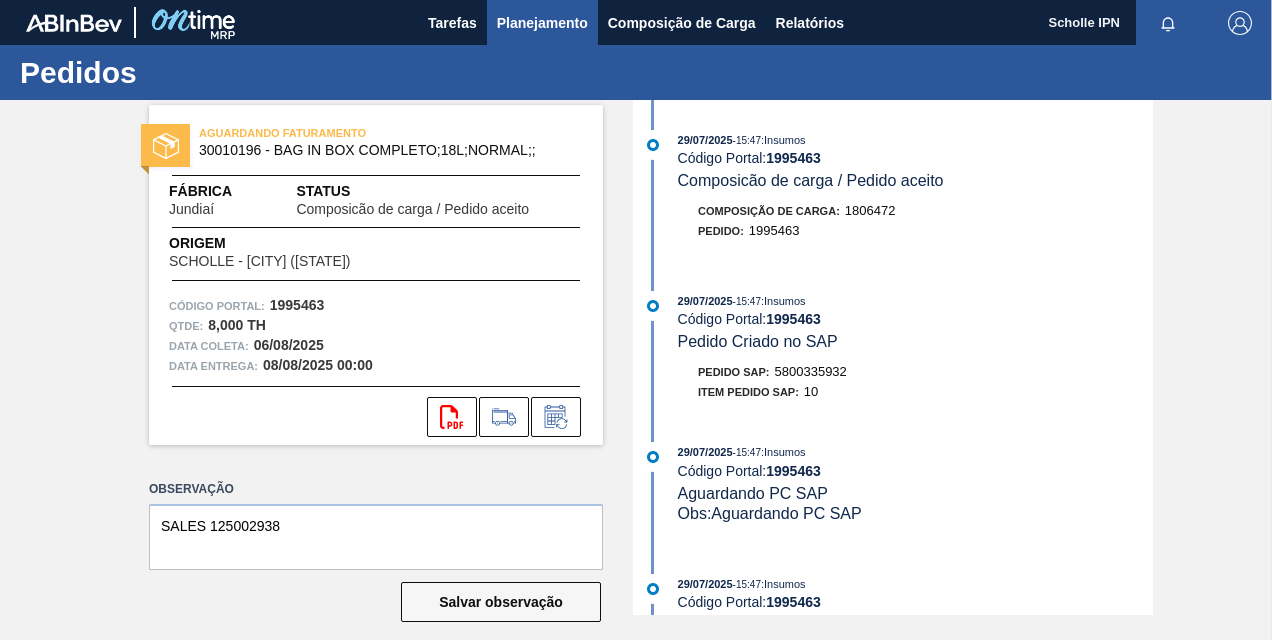 click on "Planejamento" at bounding box center [542, 23] 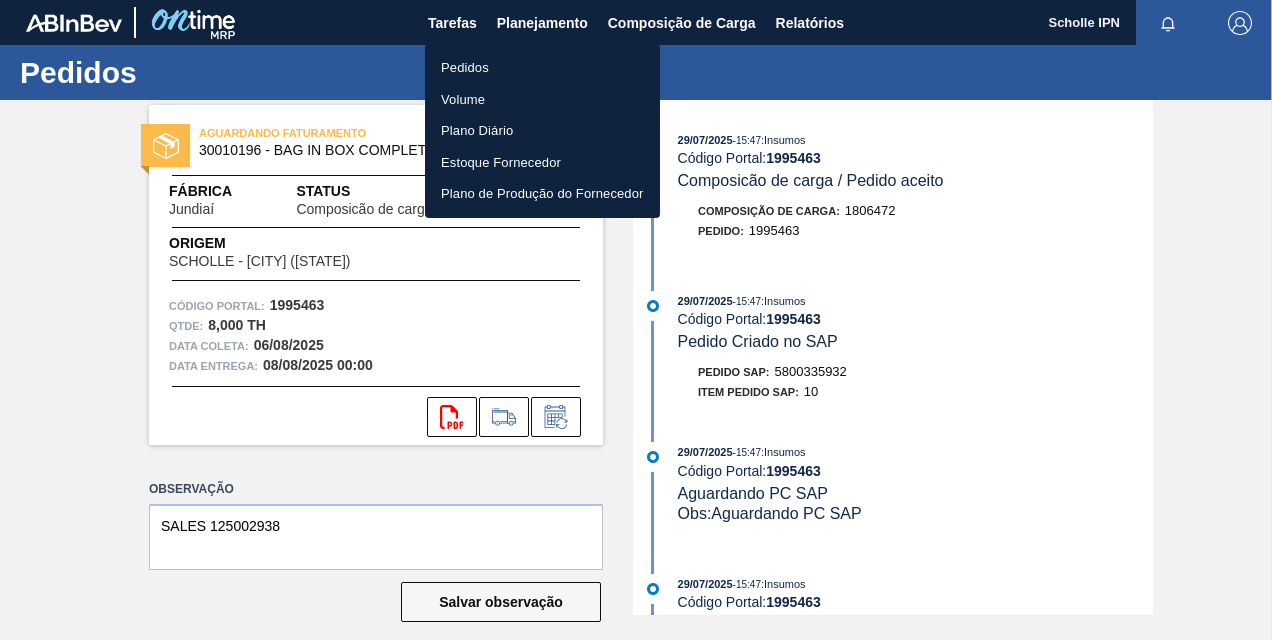 click on "Pedidos" at bounding box center (542, 68) 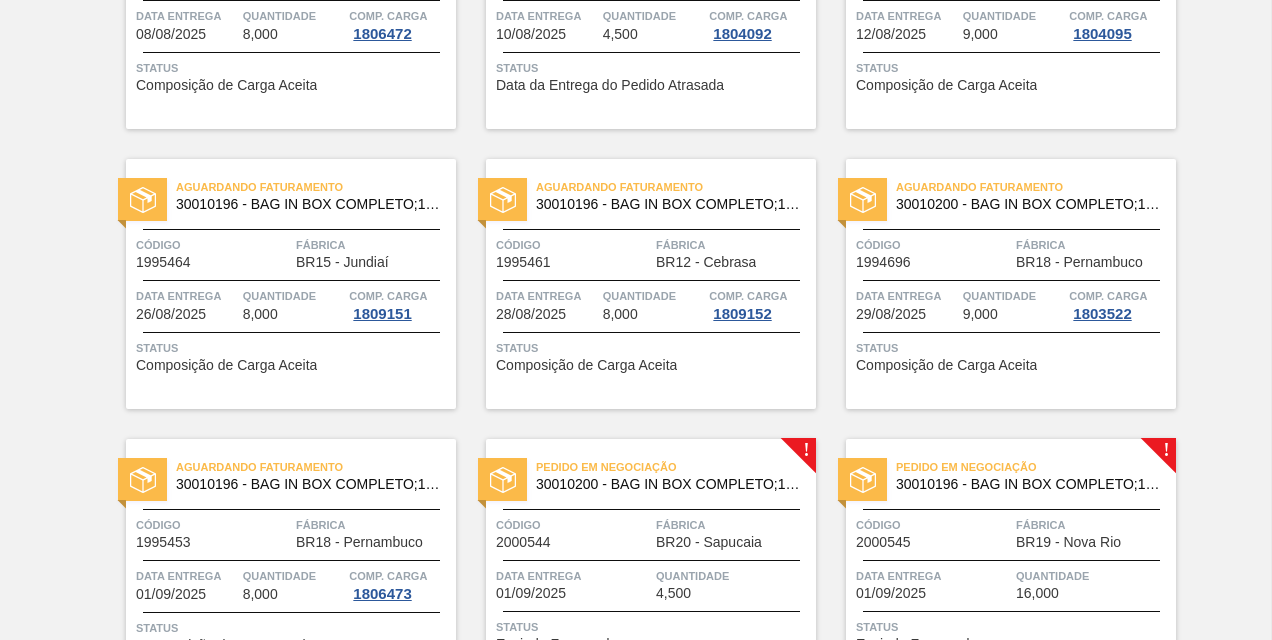 scroll, scrollTop: 300, scrollLeft: 0, axis: vertical 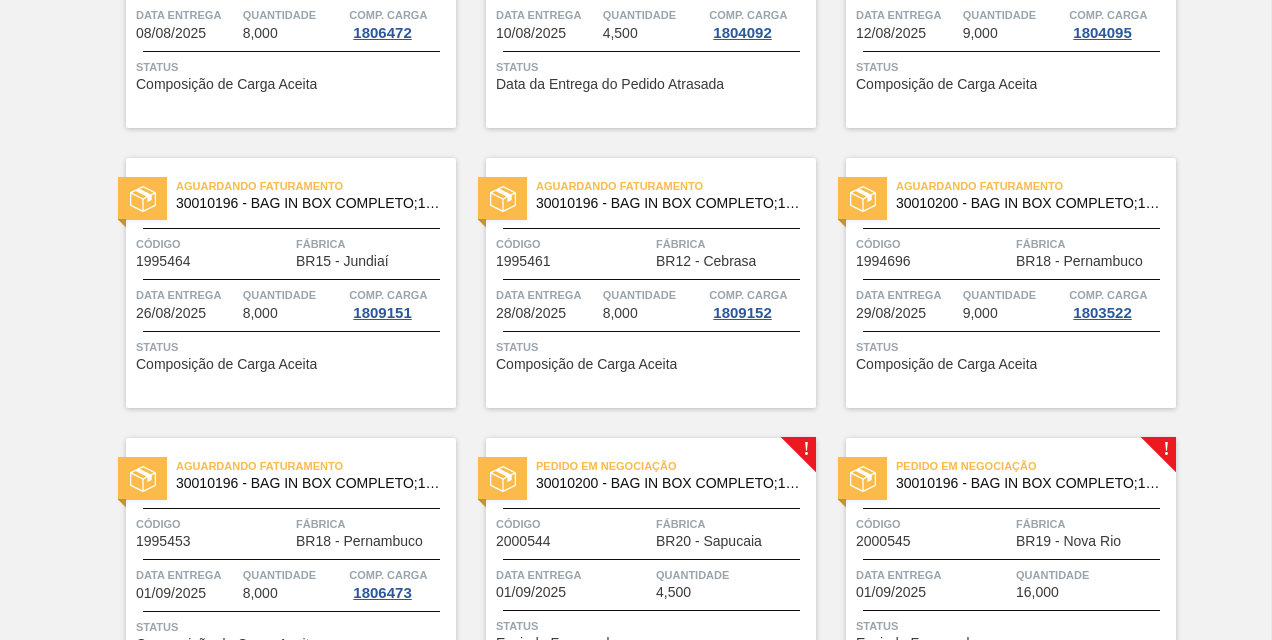 click on "Status" at bounding box center [653, 347] 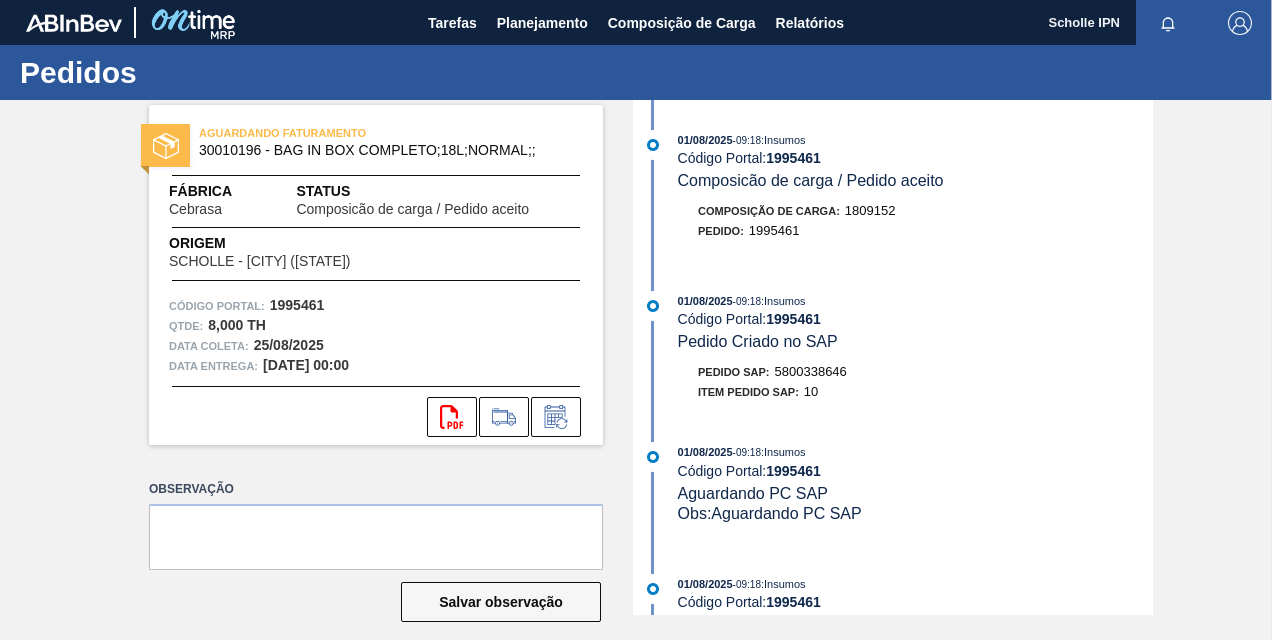 click on "5800338646" at bounding box center (811, 371) 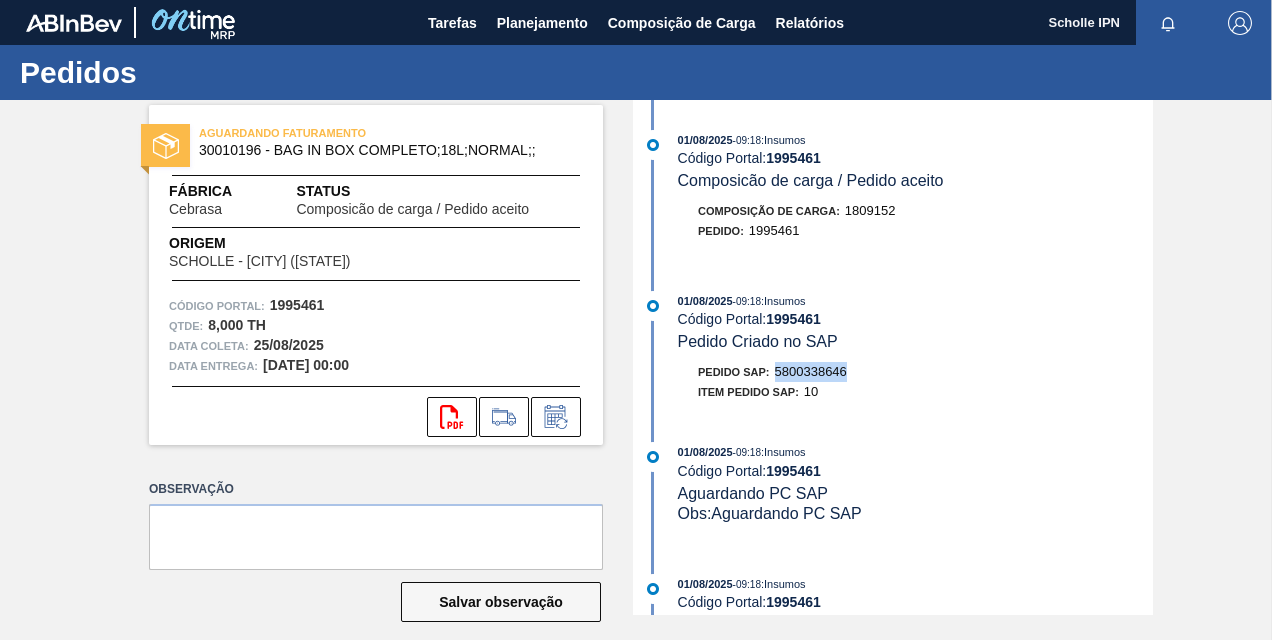 click on "5800338646" at bounding box center [811, 371] 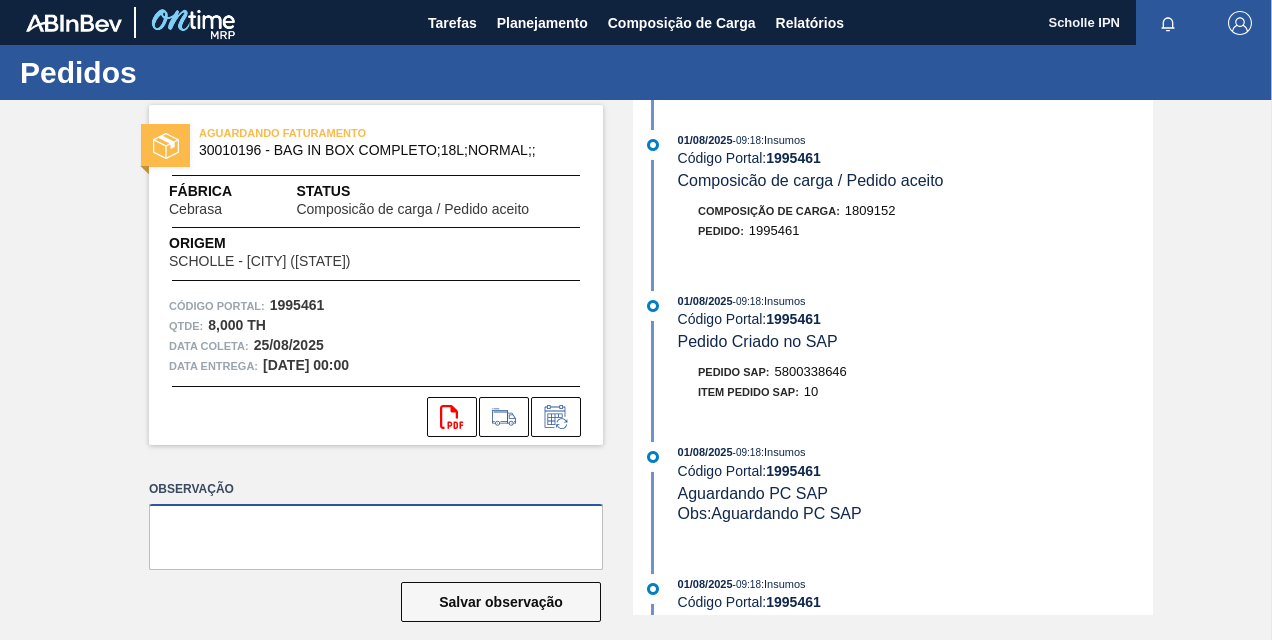 click at bounding box center (376, 537) 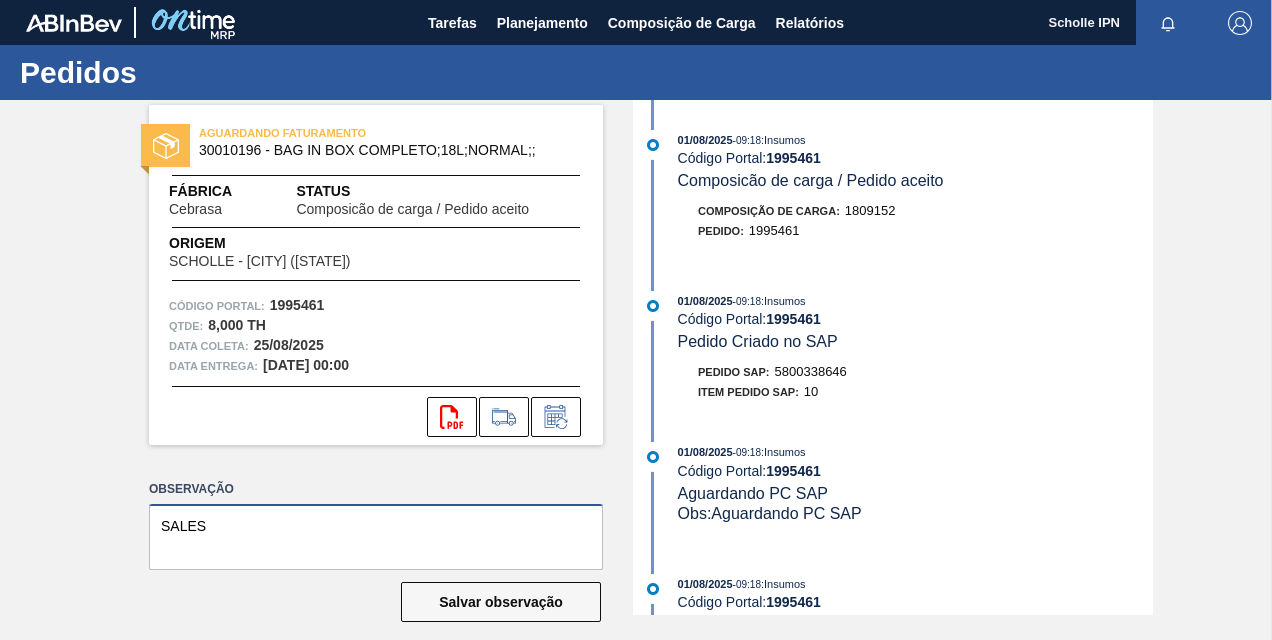paste on "125002940" 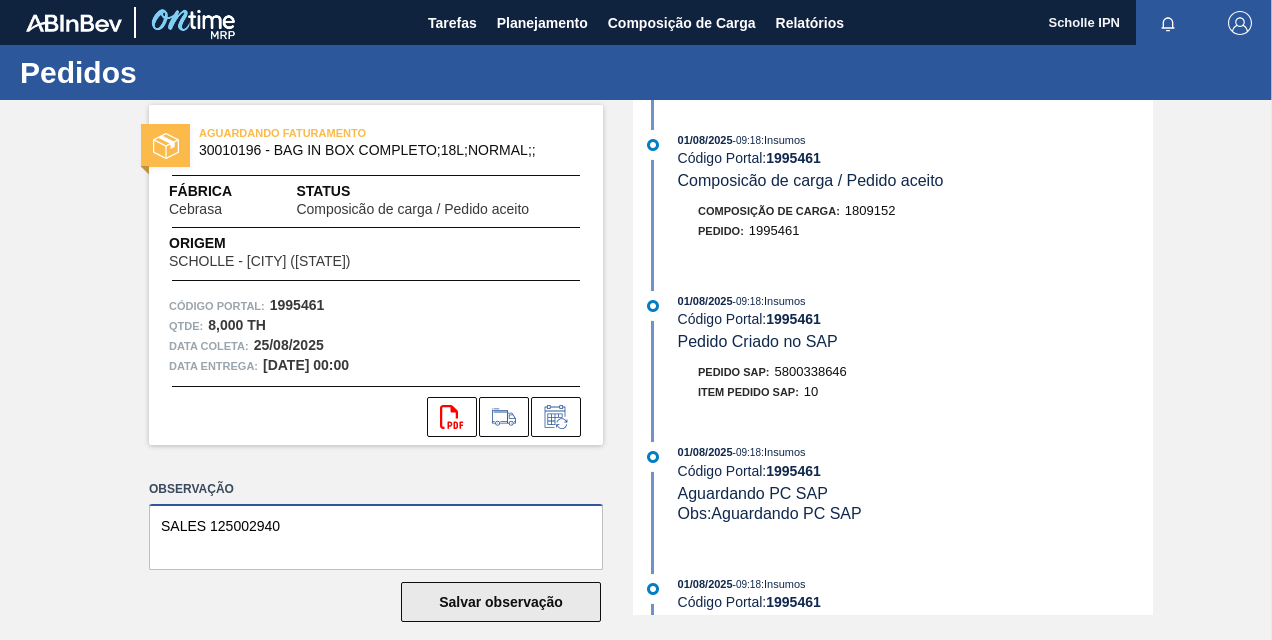 type on "SALES 125002940" 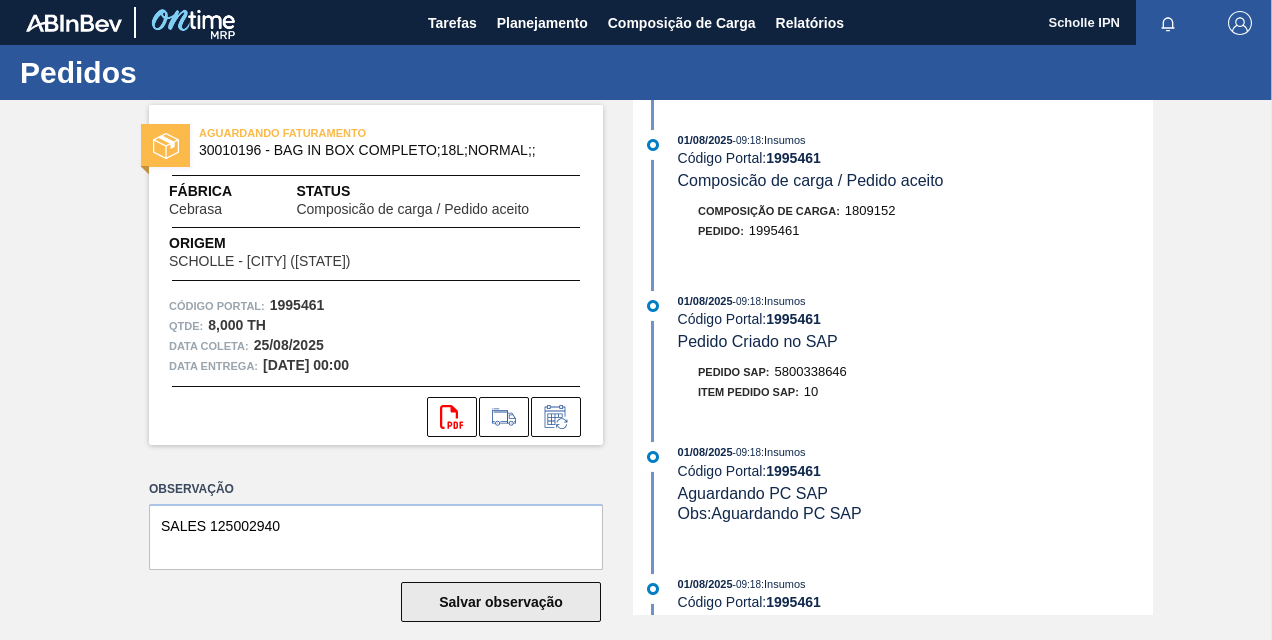 click on "Salvar observação" at bounding box center (501, 602) 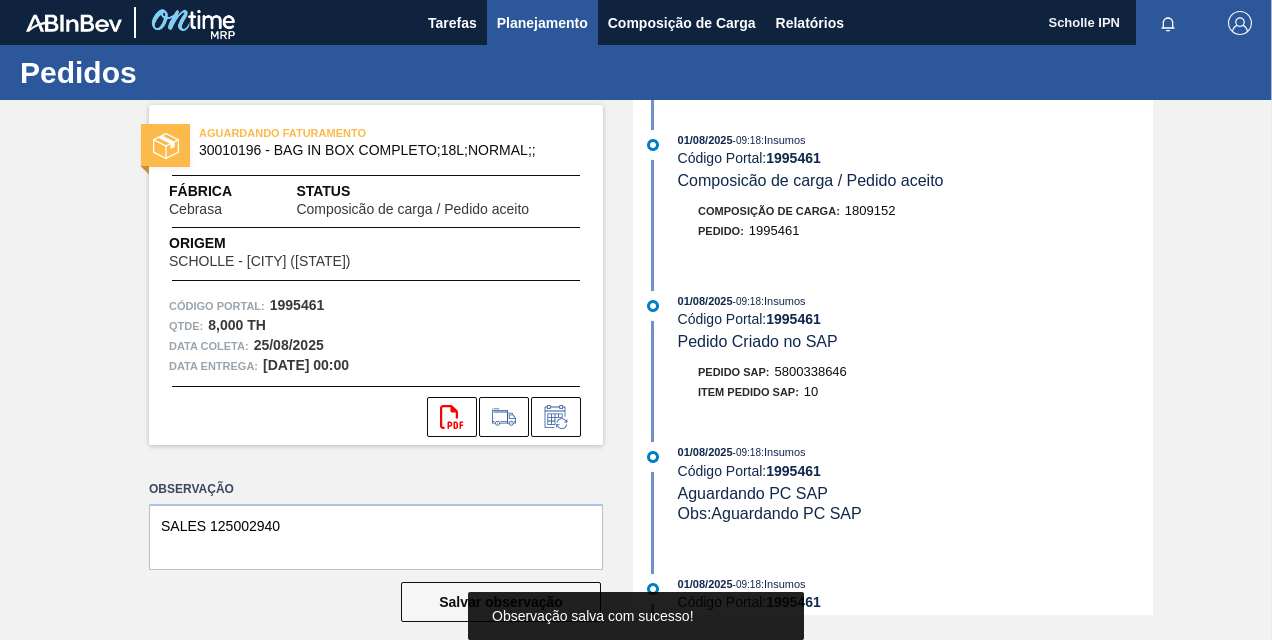 click on "Planejamento" at bounding box center (542, 23) 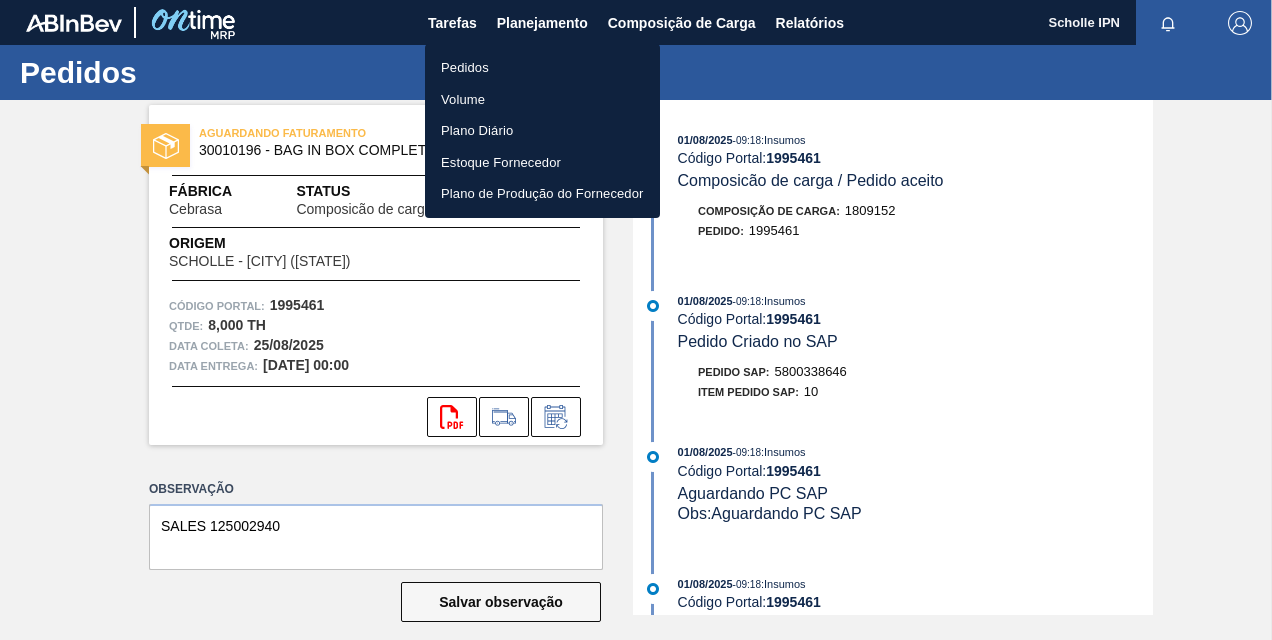 click on "Pedidos" at bounding box center [542, 68] 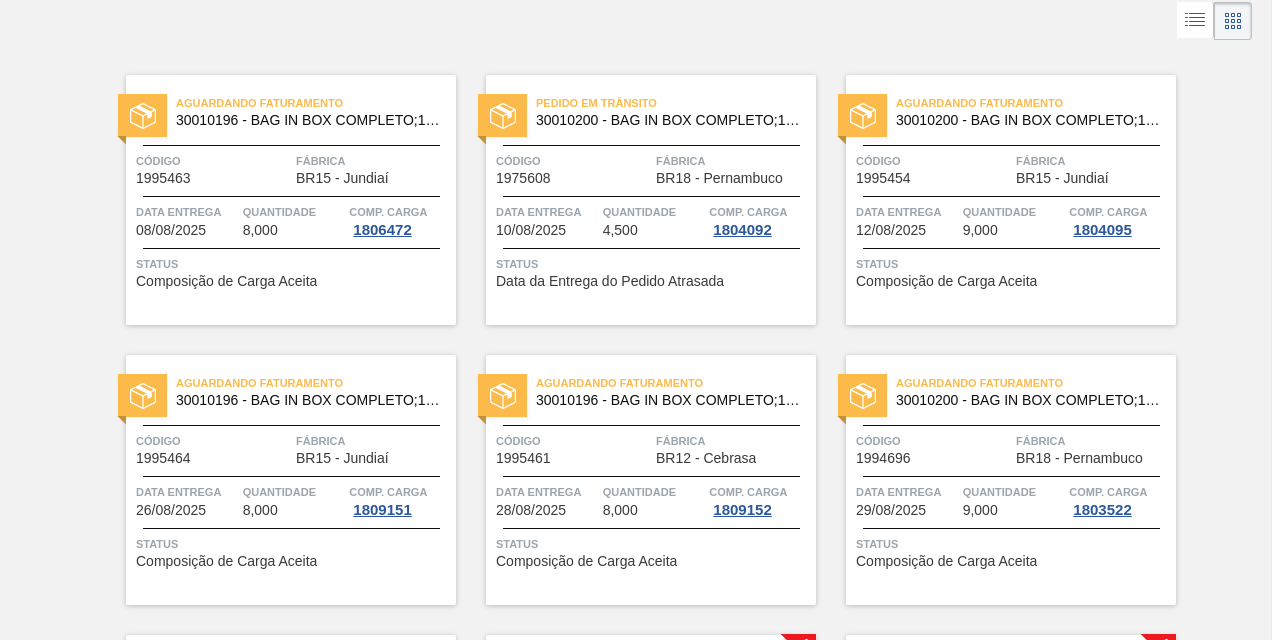 scroll, scrollTop: 200, scrollLeft: 0, axis: vertical 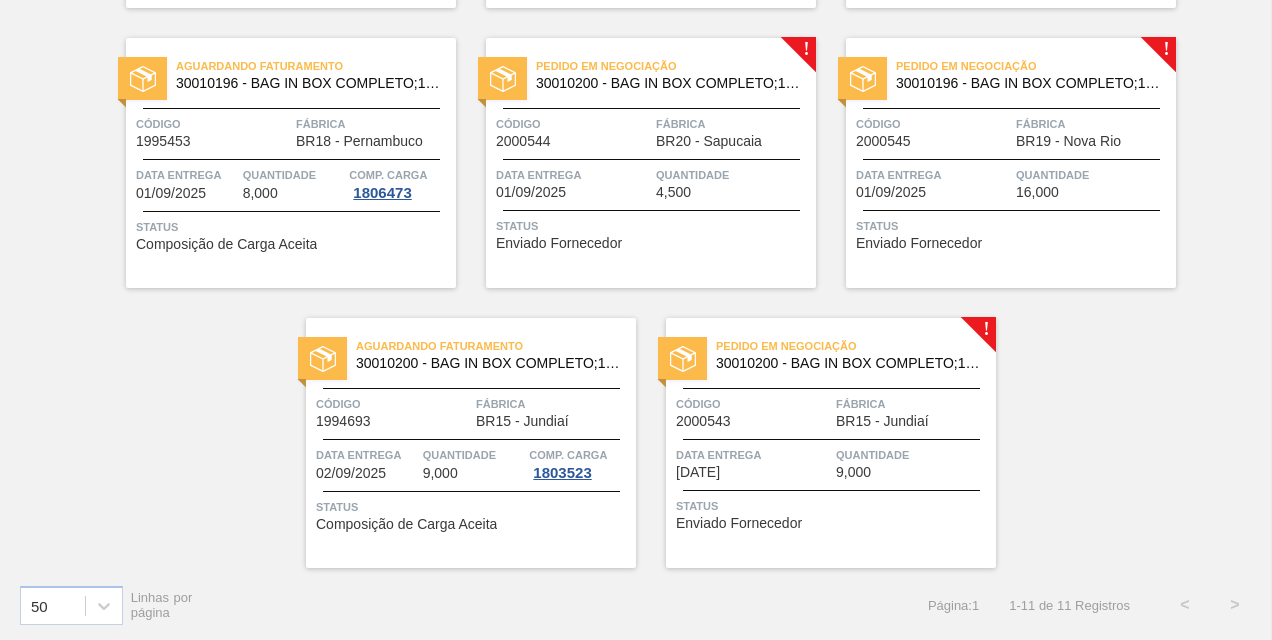 click on "Status" at bounding box center (653, 226) 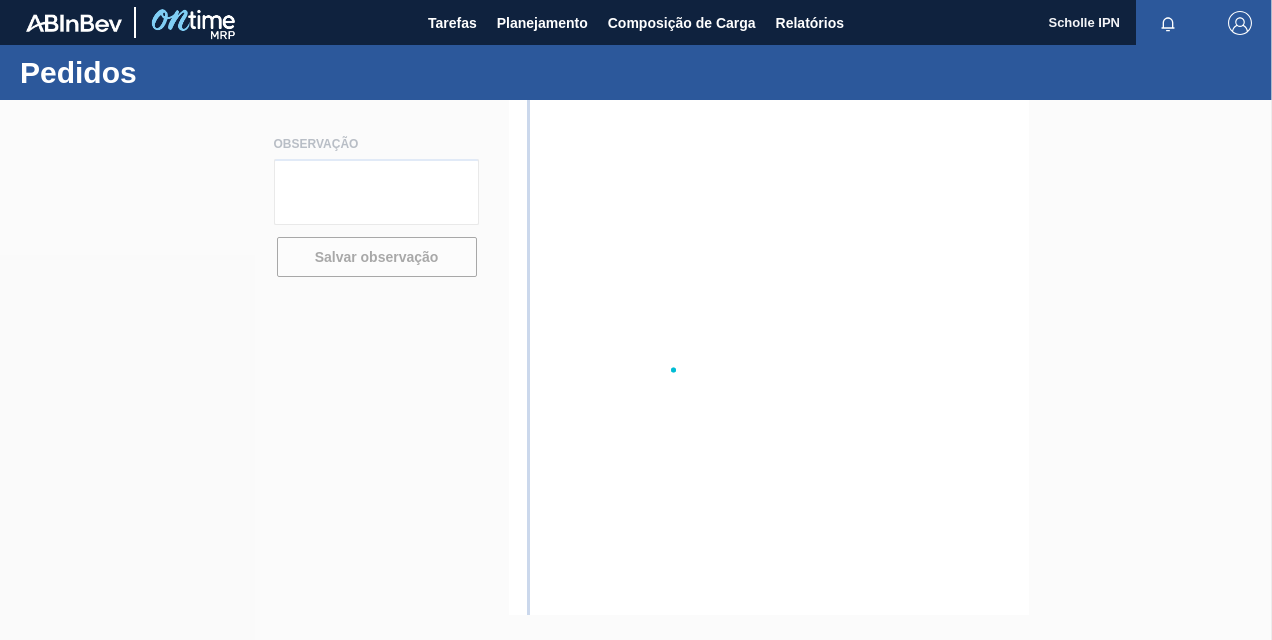 scroll, scrollTop: 0, scrollLeft: 0, axis: both 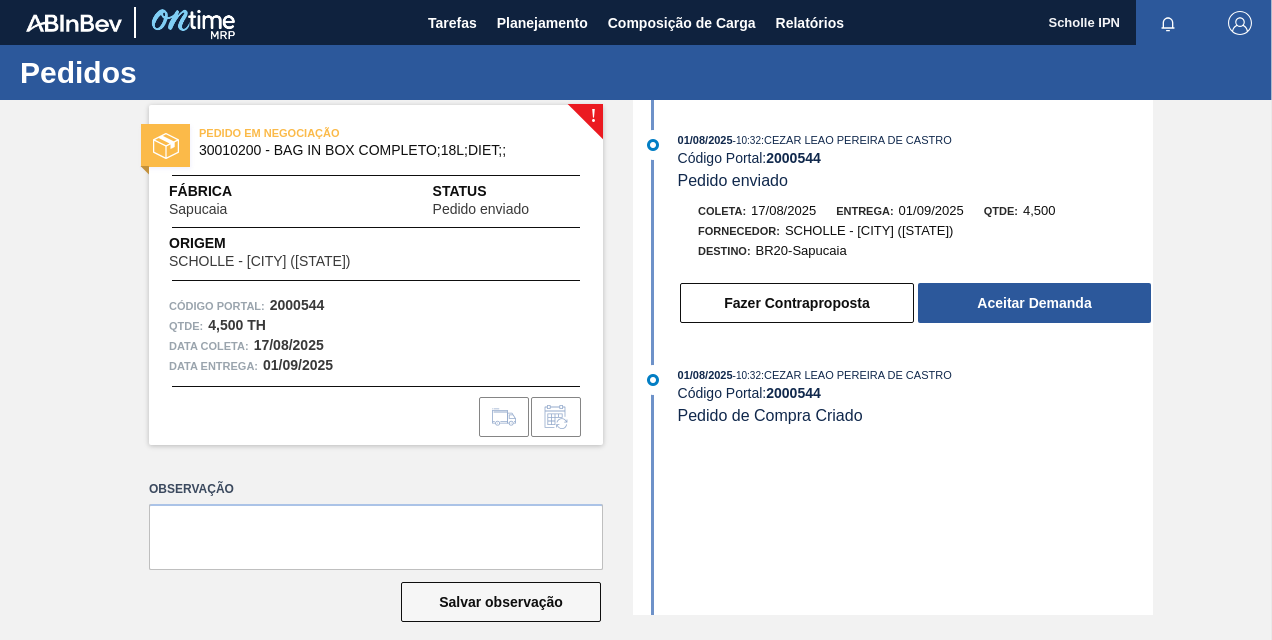 click on "01/08/2025  -  10:32 :  CEZAR LEAO PEREIRA DE CASTRO" at bounding box center [915, 140] 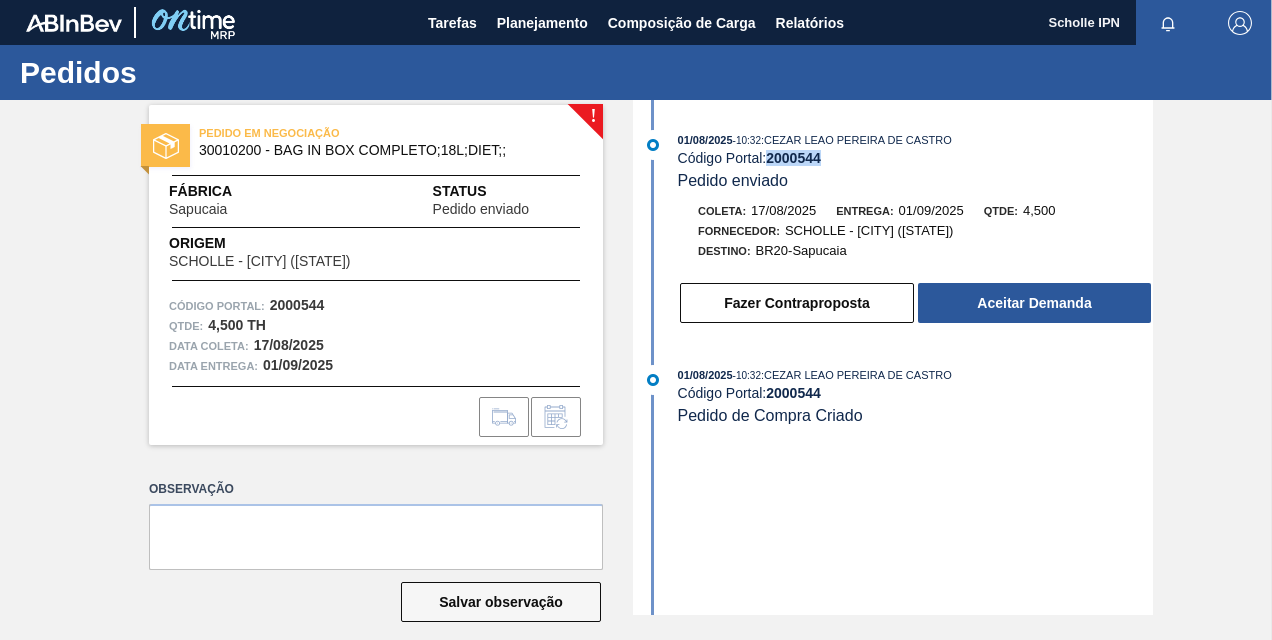 click on "2000544" at bounding box center (793, 158) 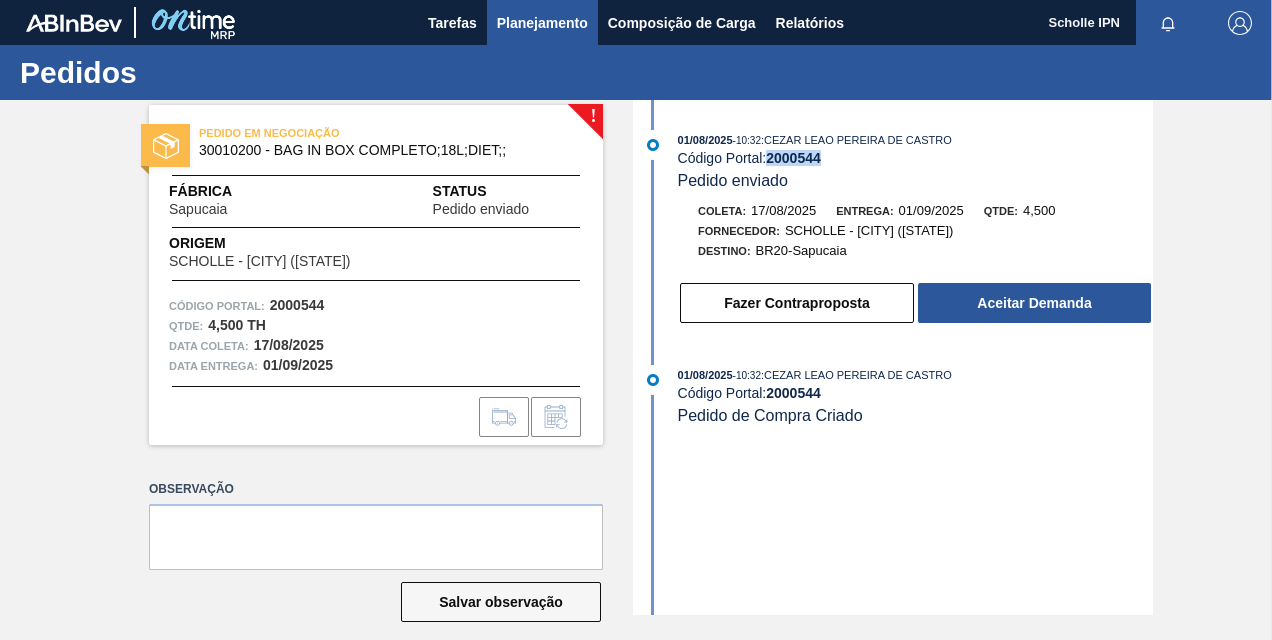 click on "Planejamento" at bounding box center (542, 23) 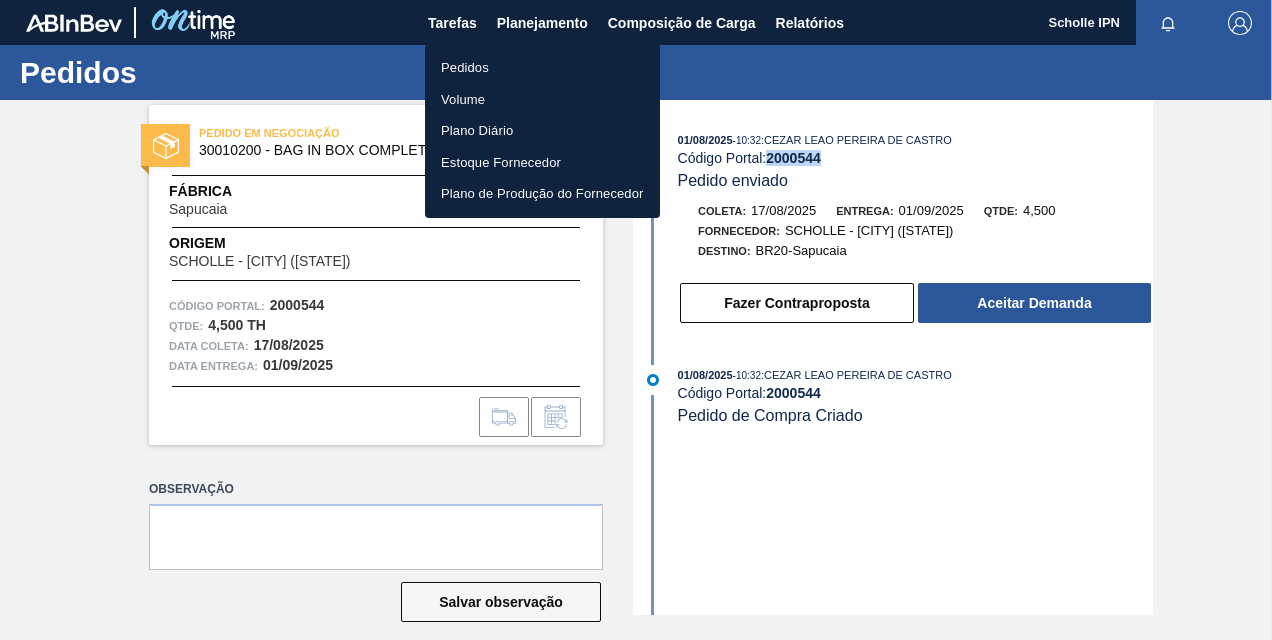 click on "Pedidos" at bounding box center [542, 68] 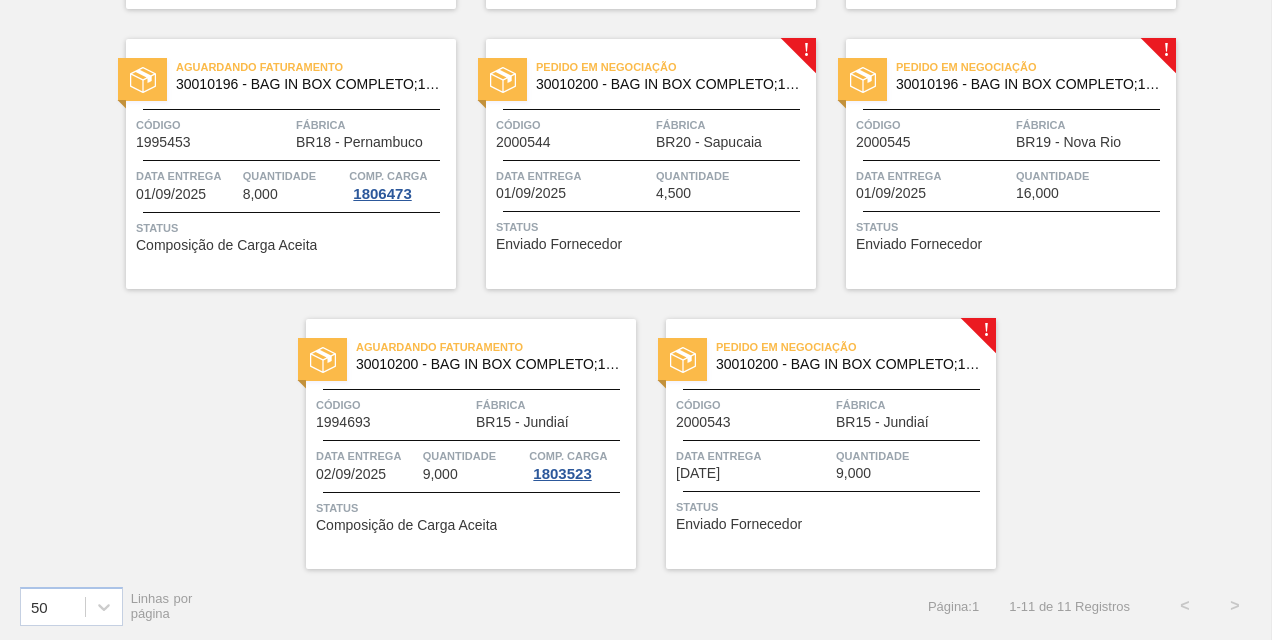 scroll, scrollTop: 700, scrollLeft: 0, axis: vertical 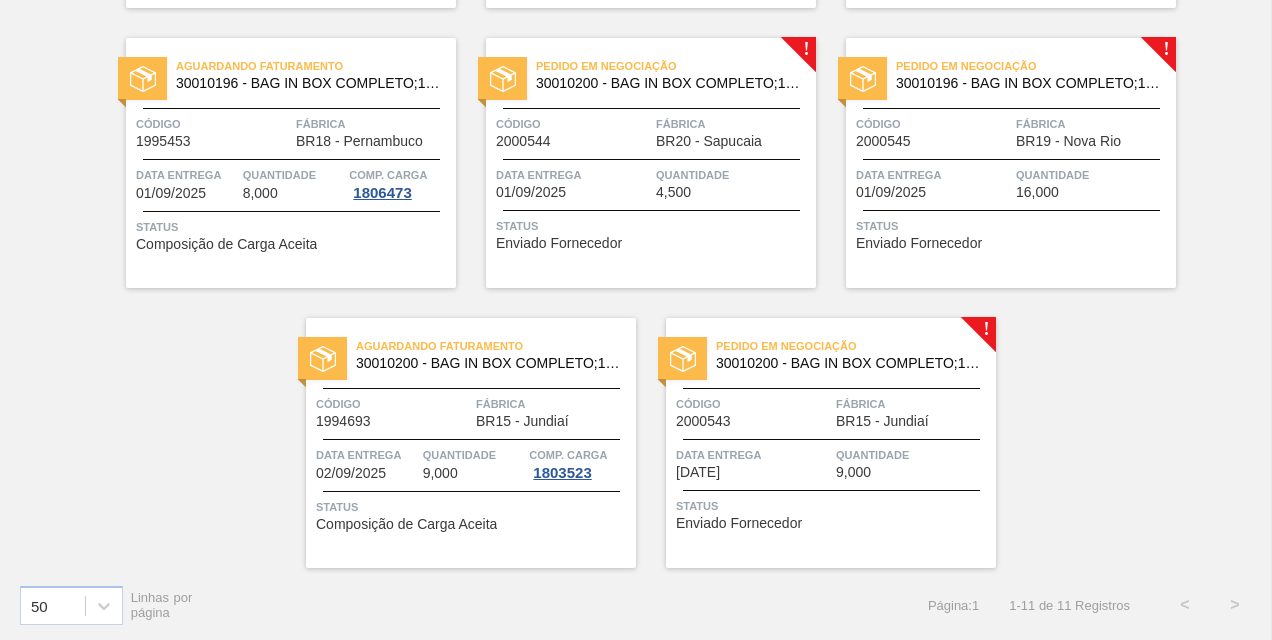 click on "Status Enviado Fornecedor" at bounding box center (1013, 232) 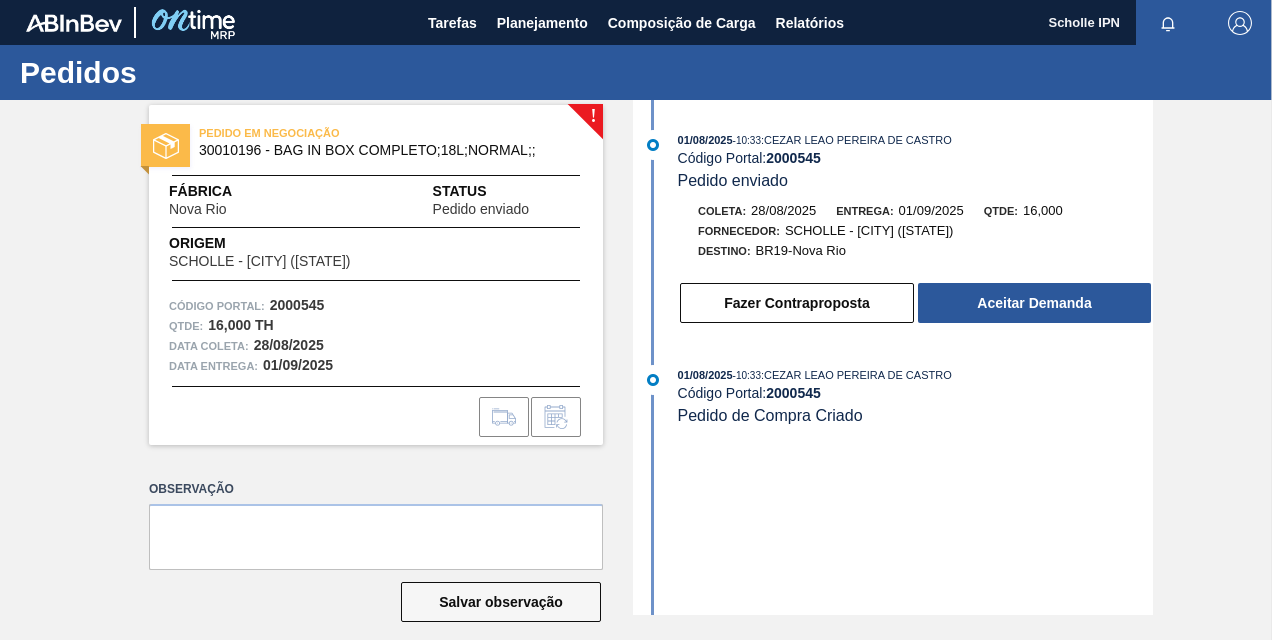 click on "2000545" at bounding box center [793, 158] 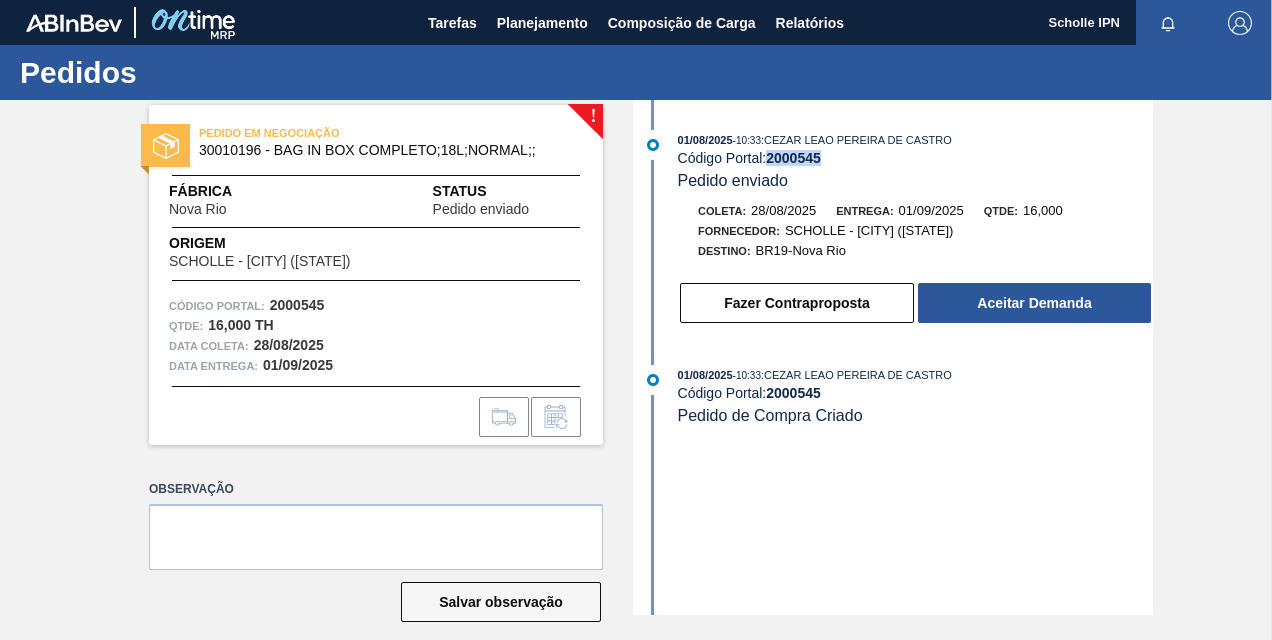 click on "2000545" at bounding box center (793, 158) 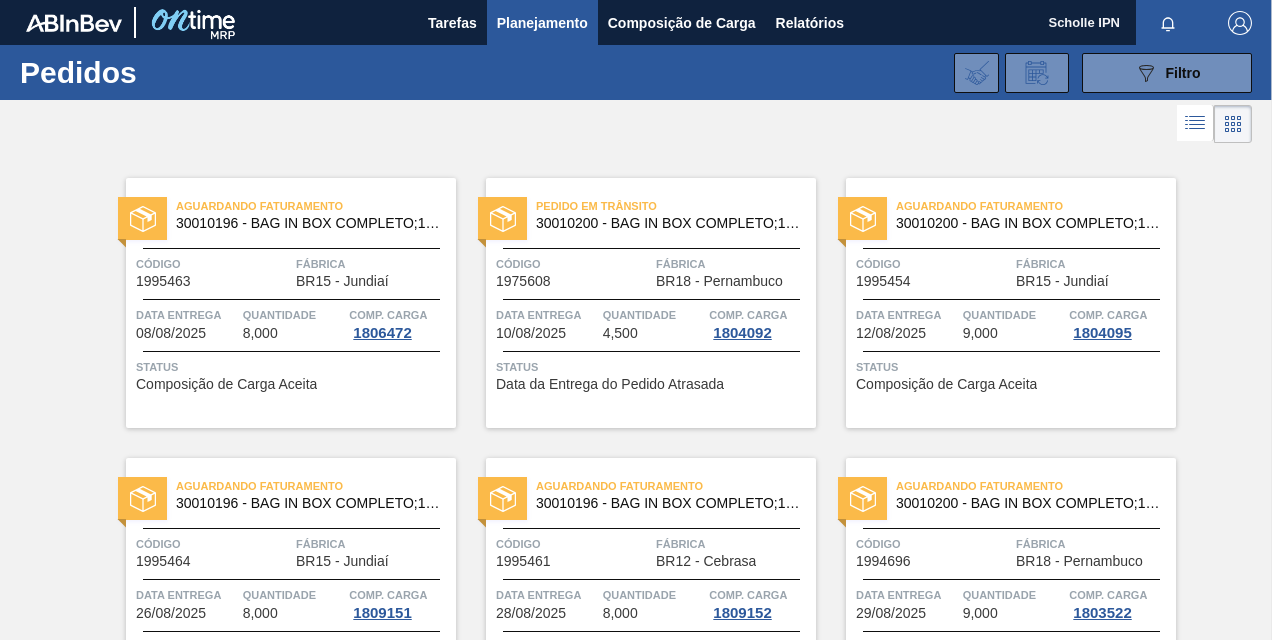 scroll, scrollTop: 701, scrollLeft: 0, axis: vertical 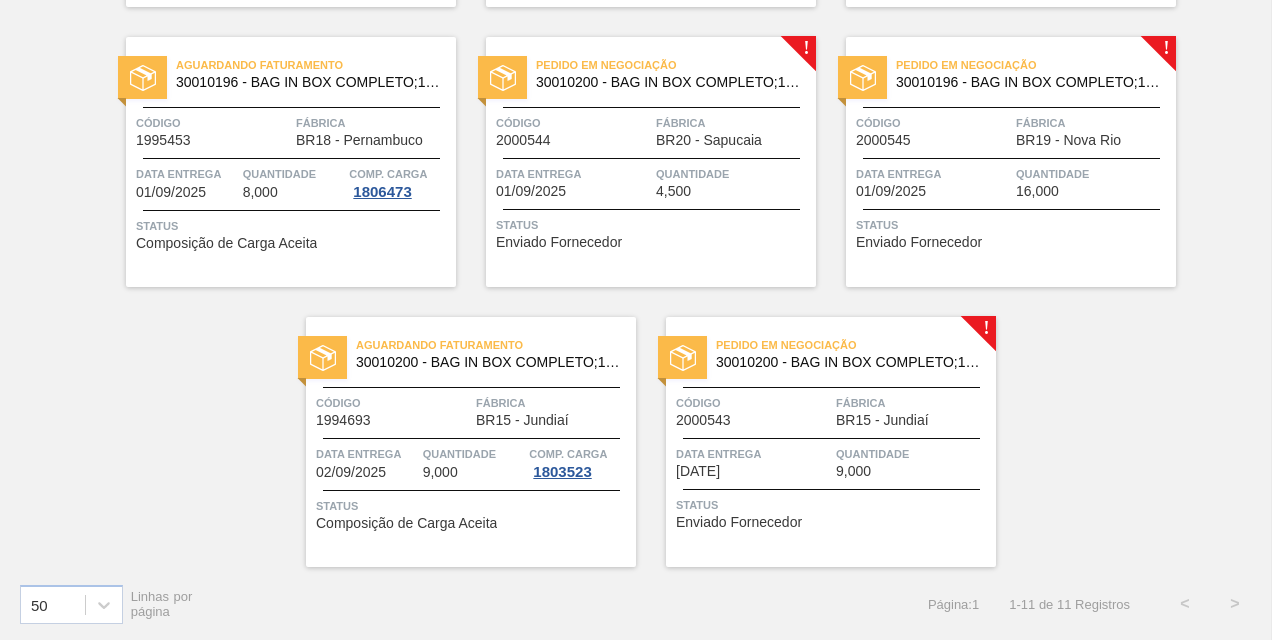 click on "[DATE]" at bounding box center [698, 471] 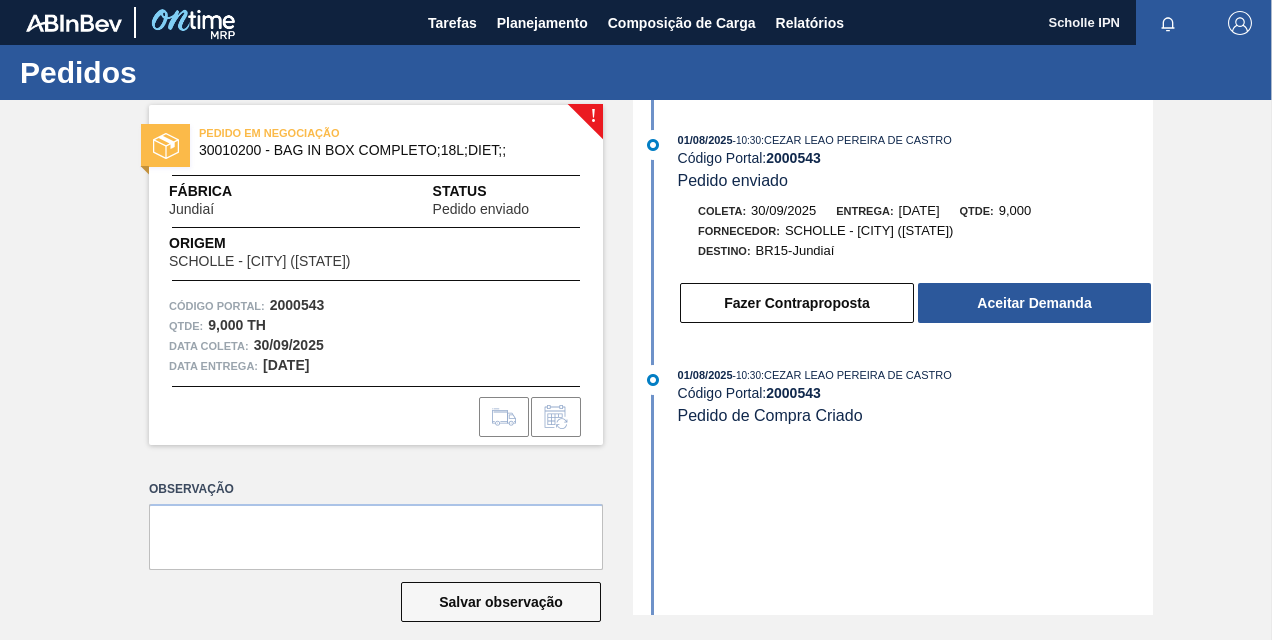 click on "2000543" at bounding box center [793, 158] 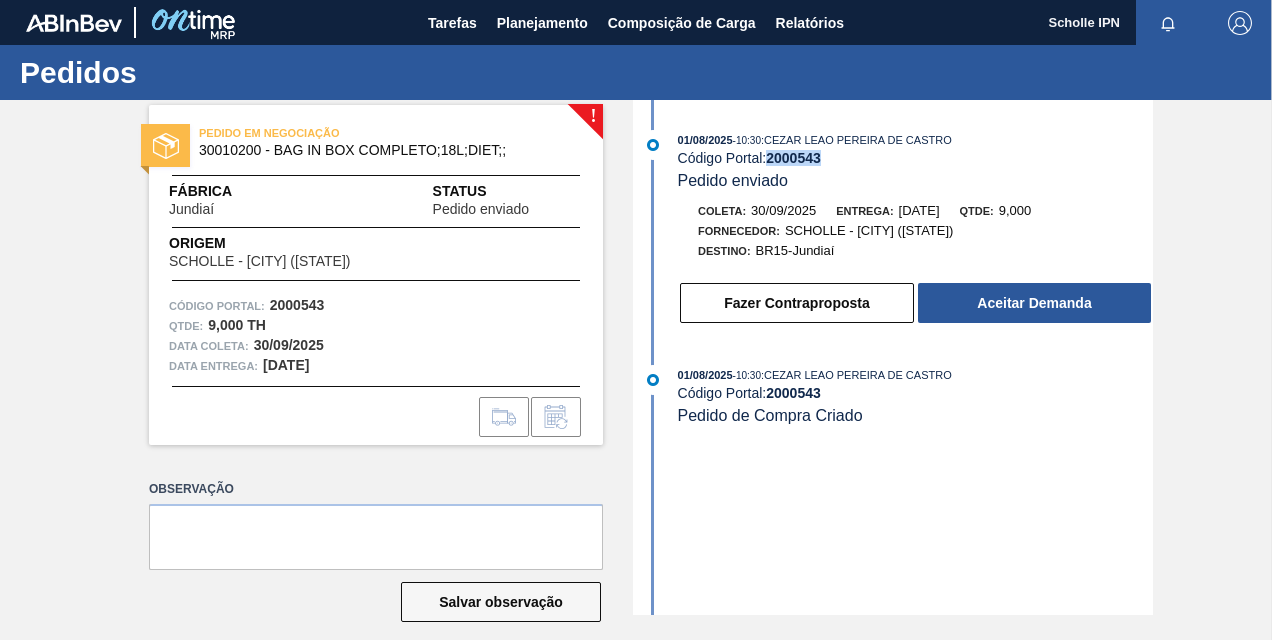 click on "2000543" at bounding box center [793, 158] 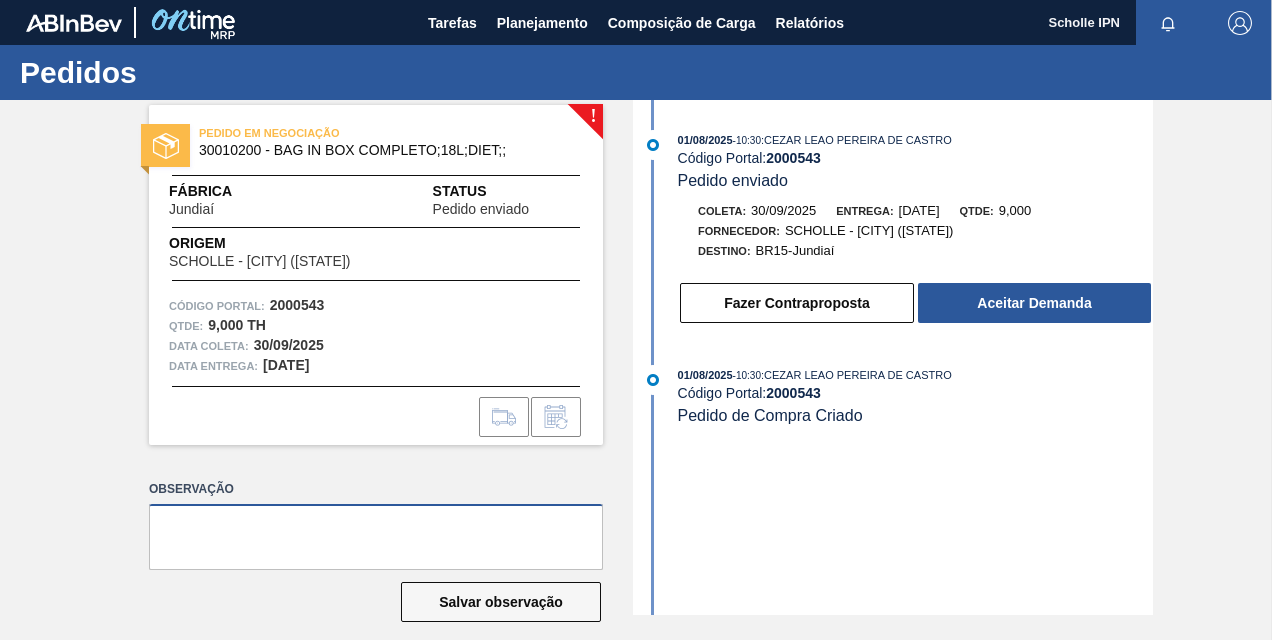 click at bounding box center [376, 537] 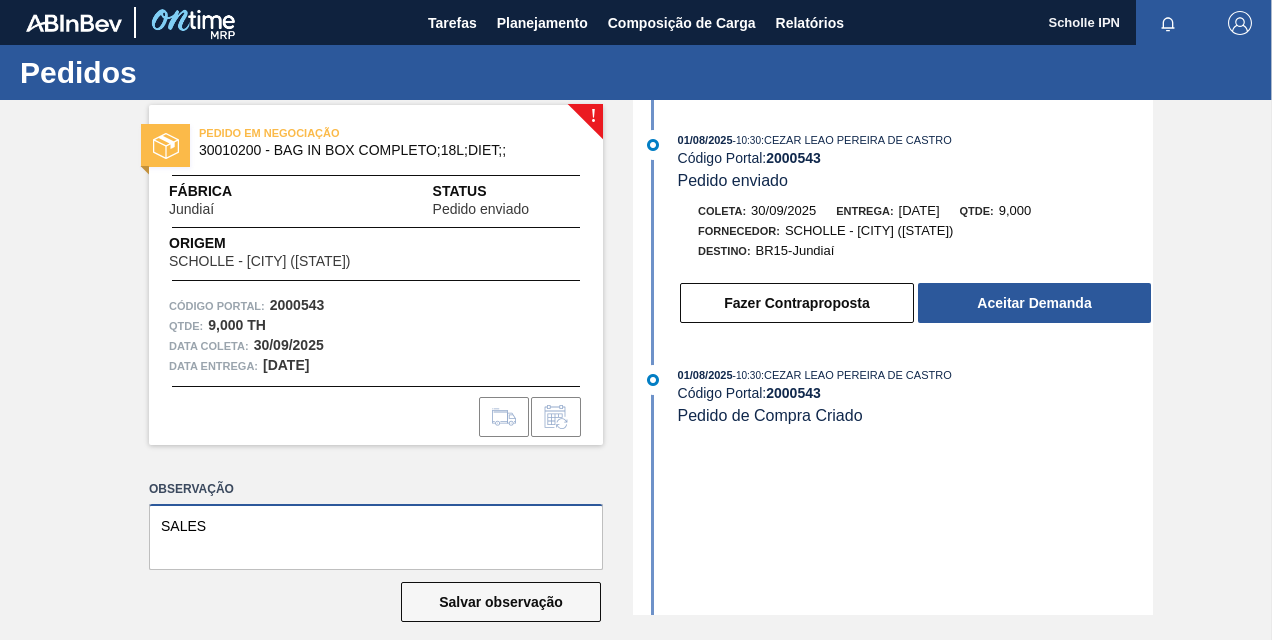 paste on "125002966" 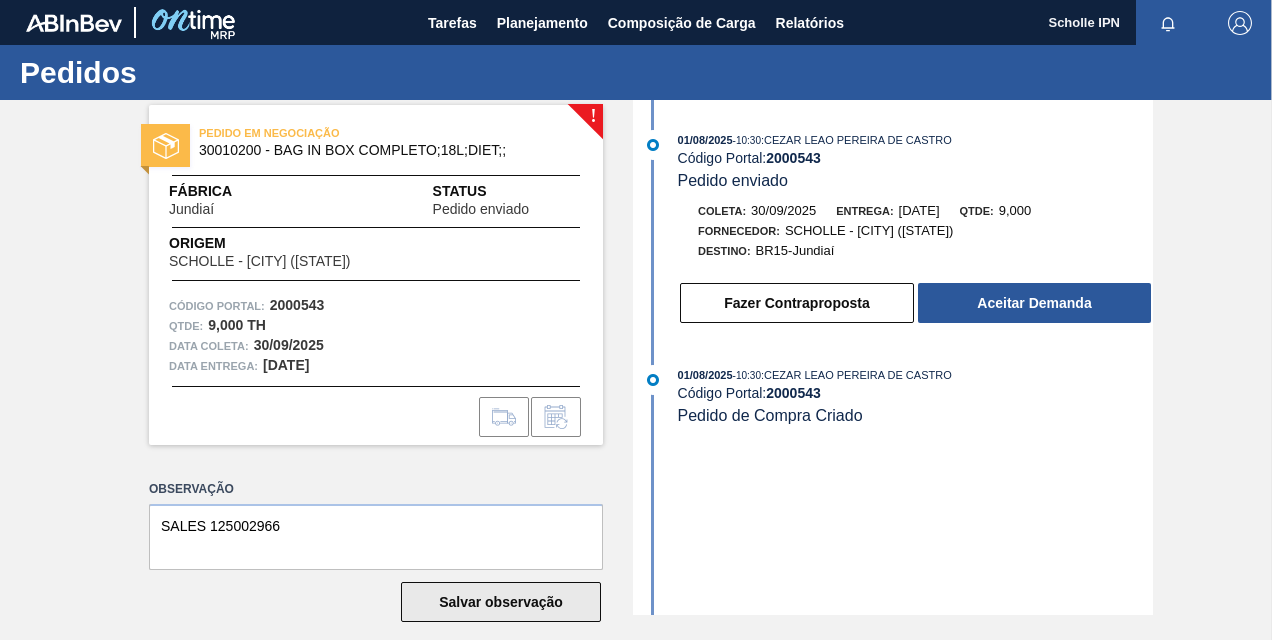 click on "Salvar observação" at bounding box center [501, 602] 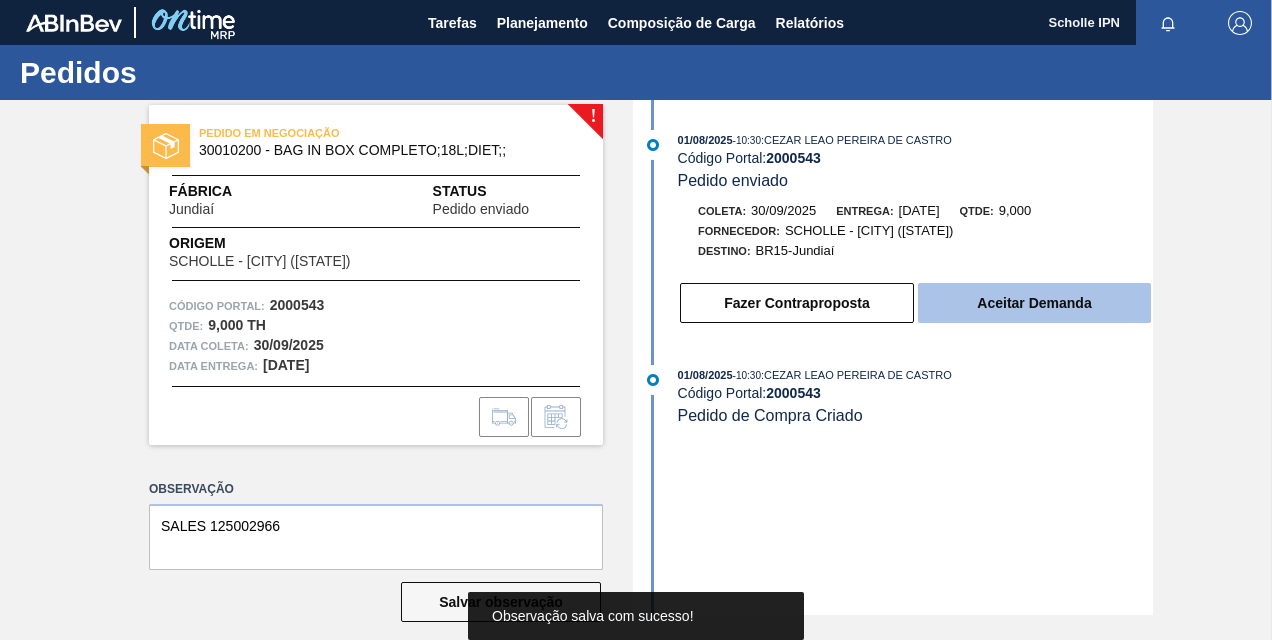 click on "Aceitar Demanda" at bounding box center (1034, 303) 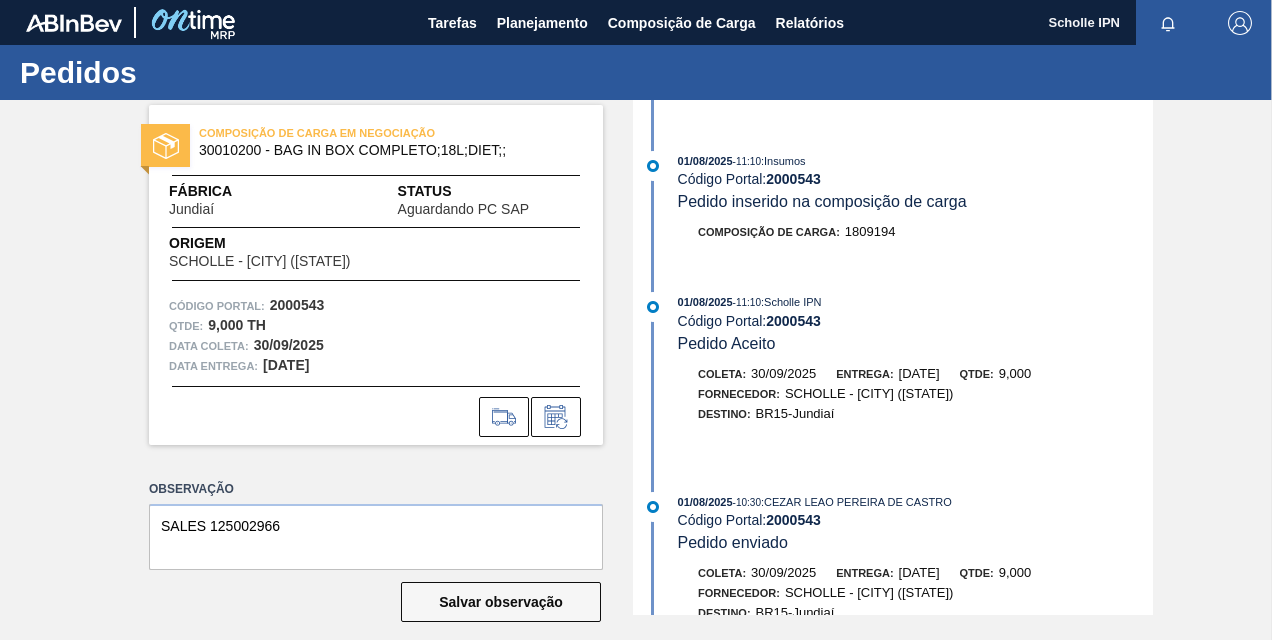 scroll, scrollTop: 0, scrollLeft: 0, axis: both 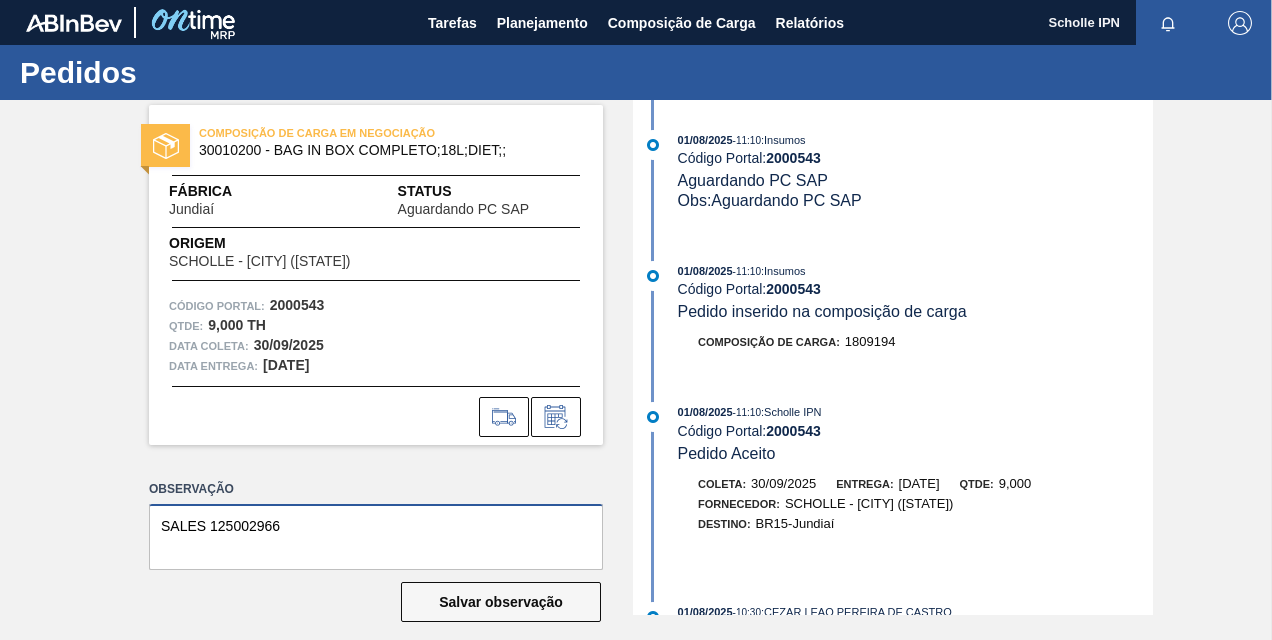click on "SALES 125002966" at bounding box center (376, 537) 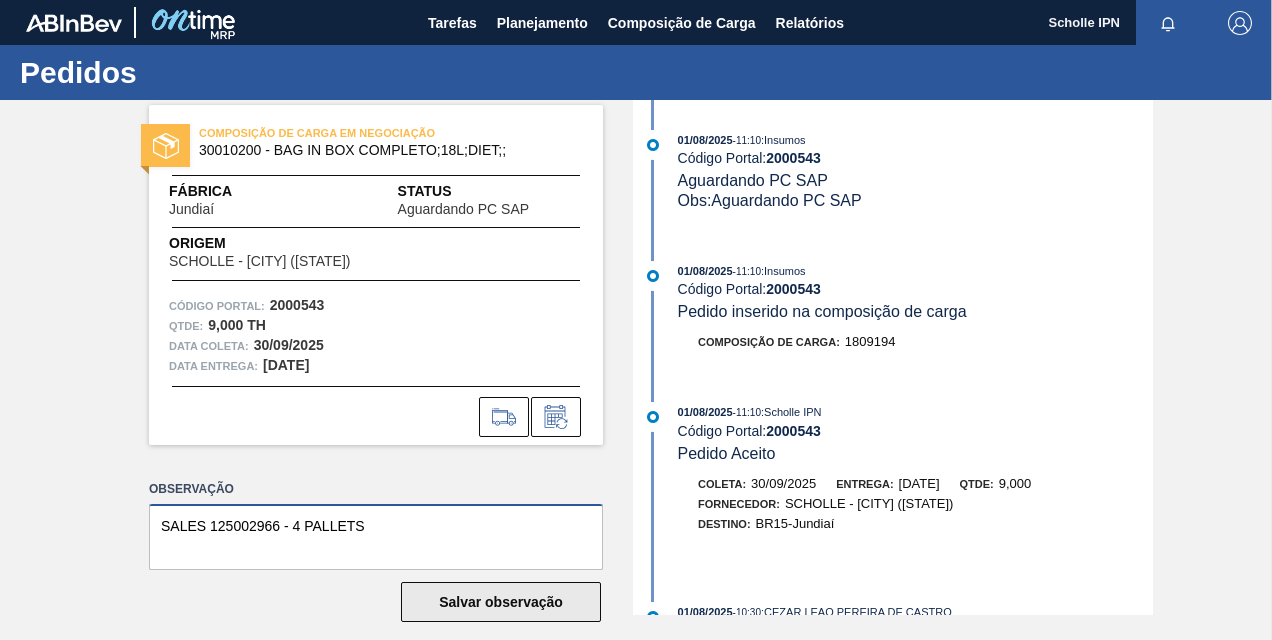 type on "SALES 125002966 - 4 PALLETS" 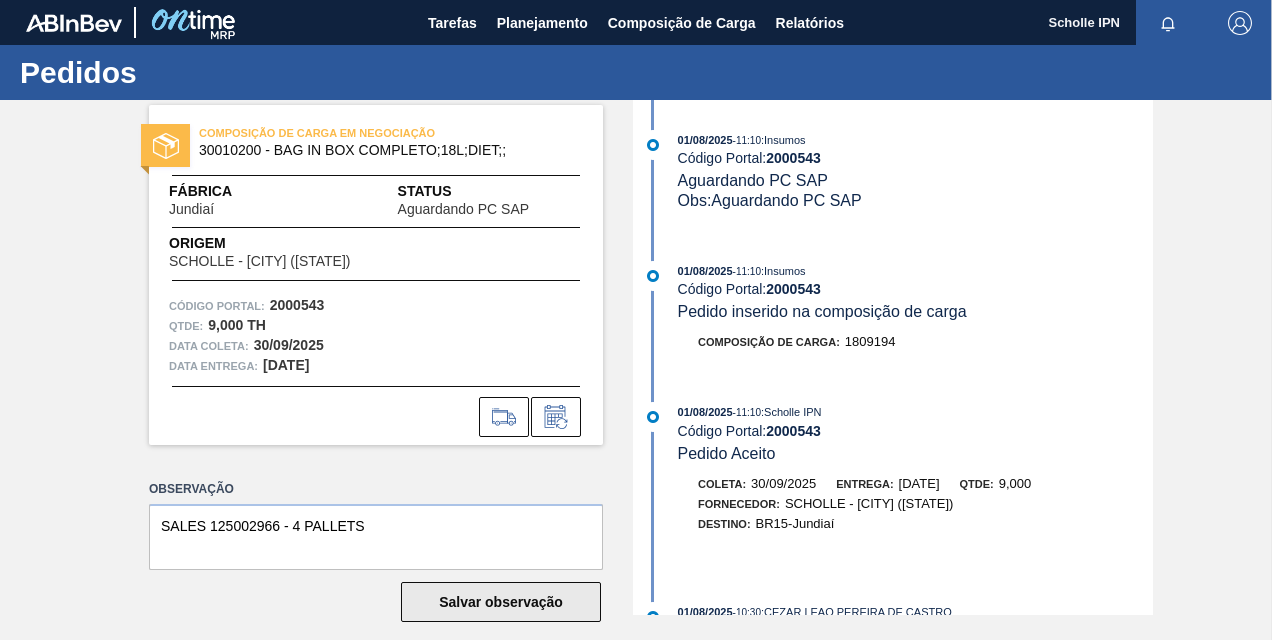 click on "Salvar observação" at bounding box center (501, 602) 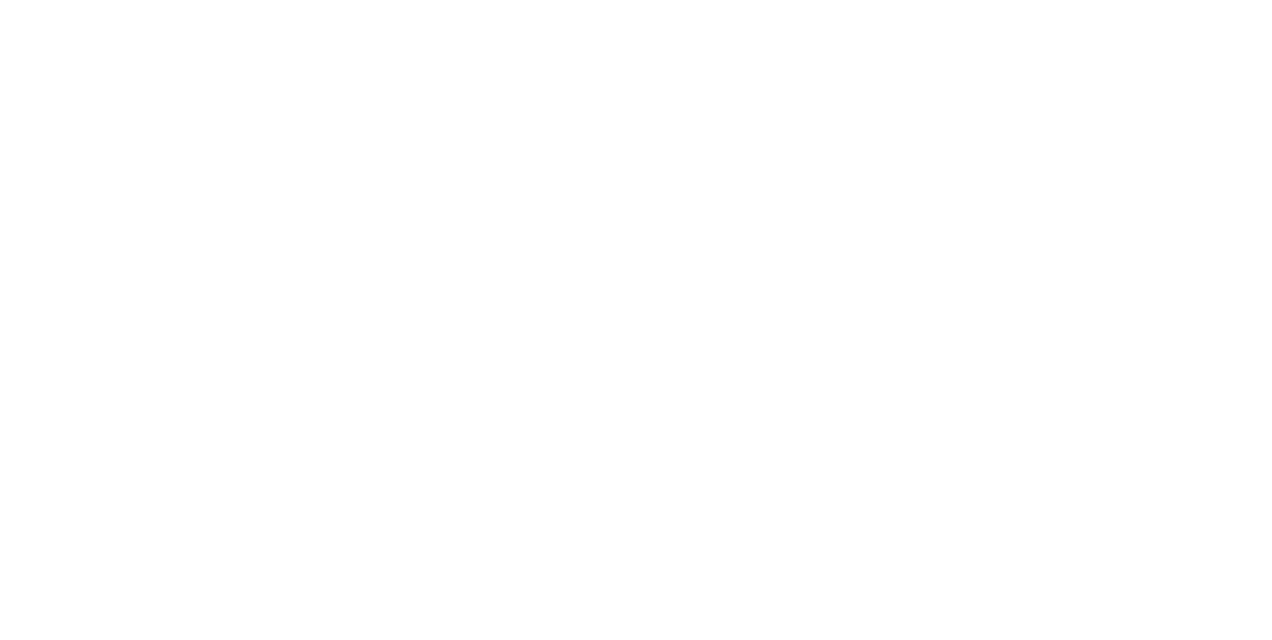 scroll, scrollTop: 0, scrollLeft: 0, axis: both 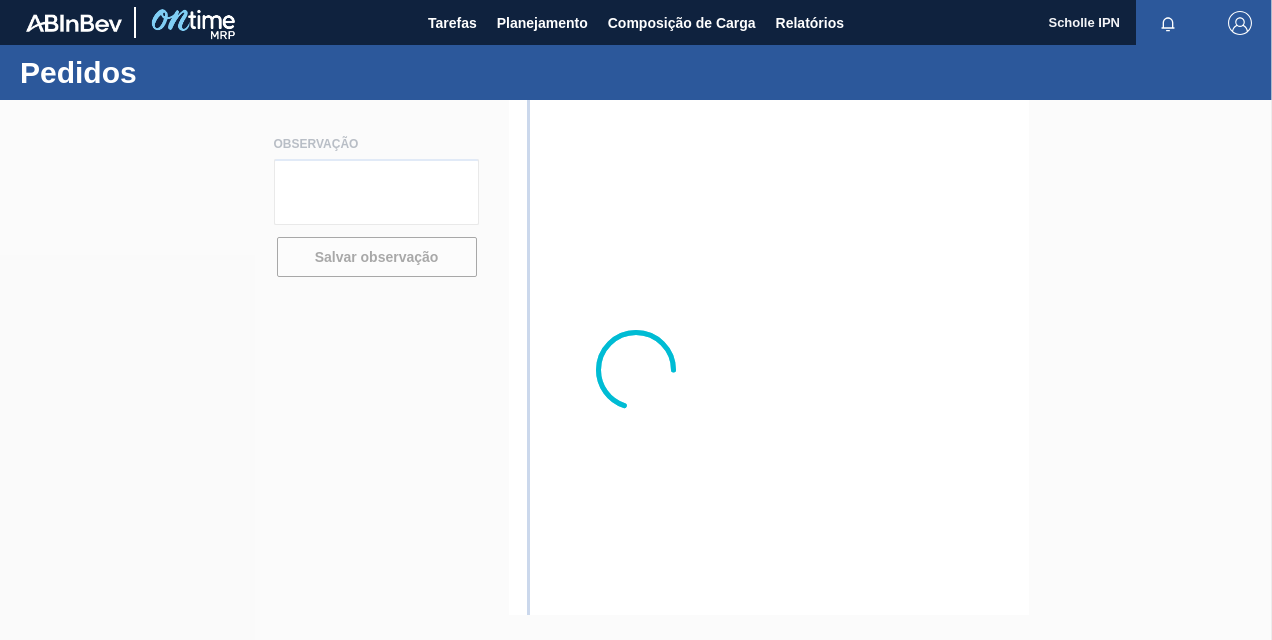 type on "SALES 125002966 - 4 PALLETS" 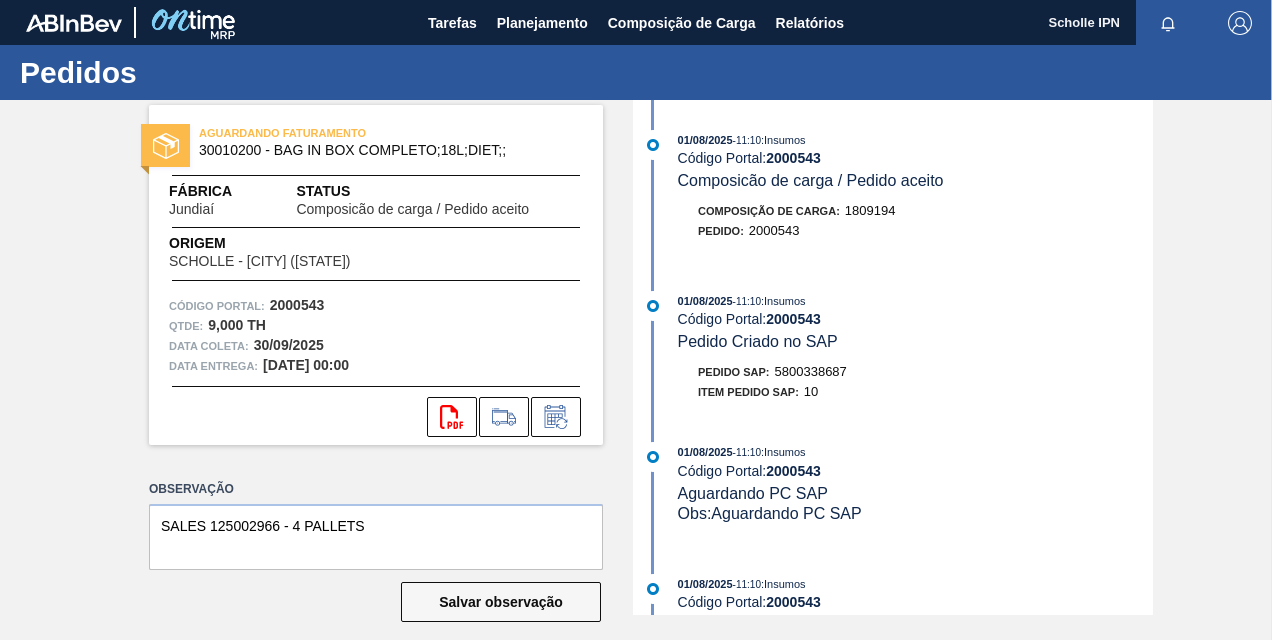 click on "5800338687" at bounding box center [811, 371] 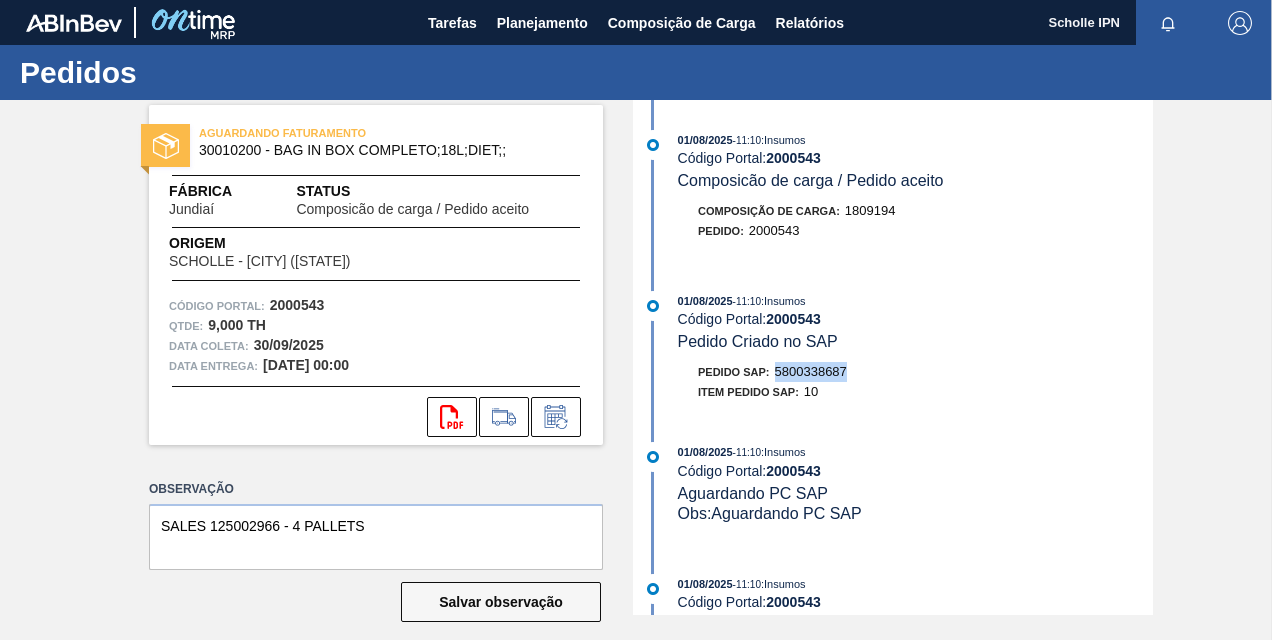click on "5800338687" at bounding box center [811, 371] 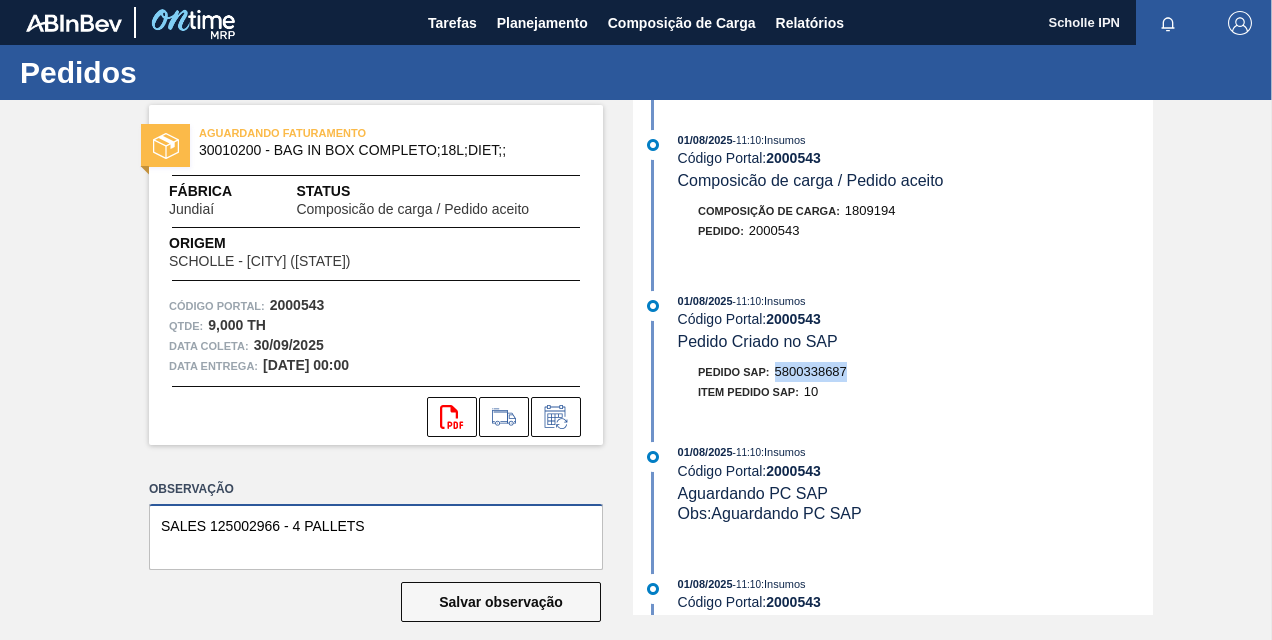 click on "SALES 125002966 - 4 PALLETS" at bounding box center (376, 537) 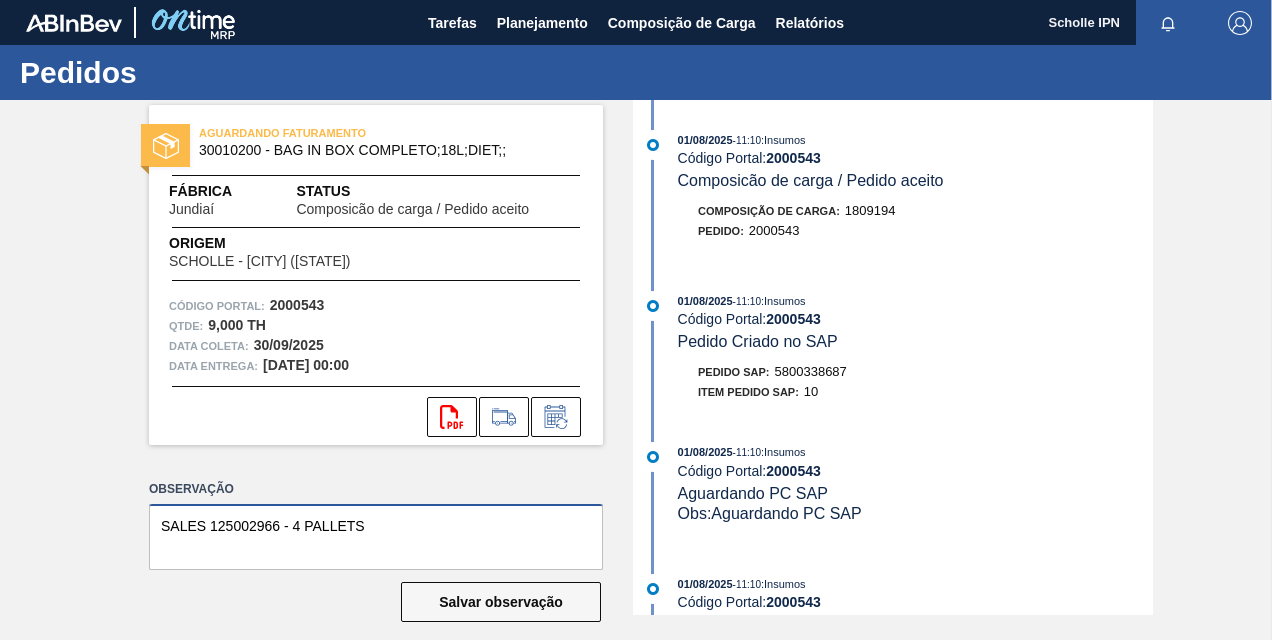 click on "SALES 125002966 - 4 PALLETS" at bounding box center (376, 537) 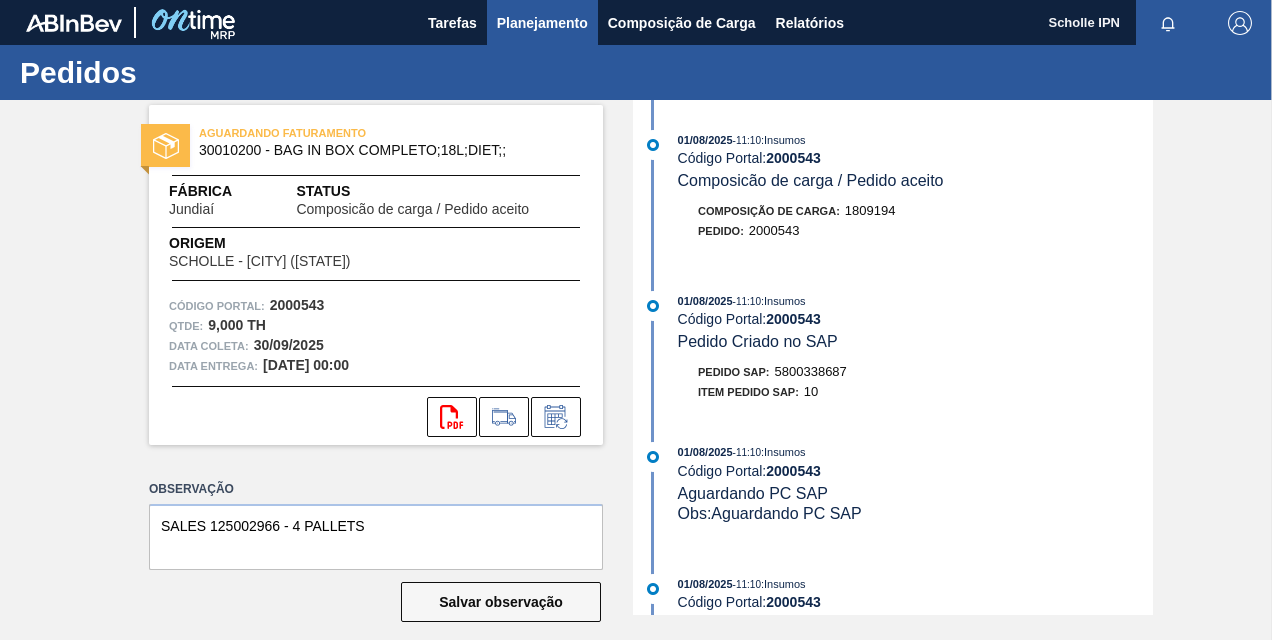 click on "Planejamento" at bounding box center (542, 23) 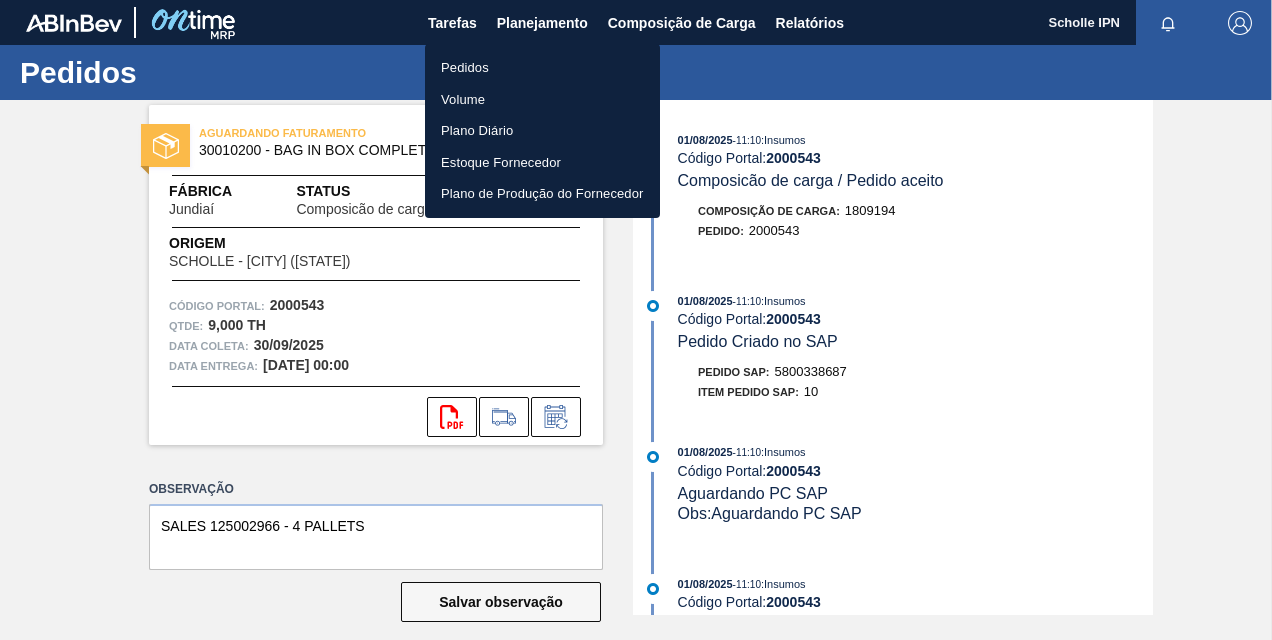 click on "Pedidos" at bounding box center (542, 68) 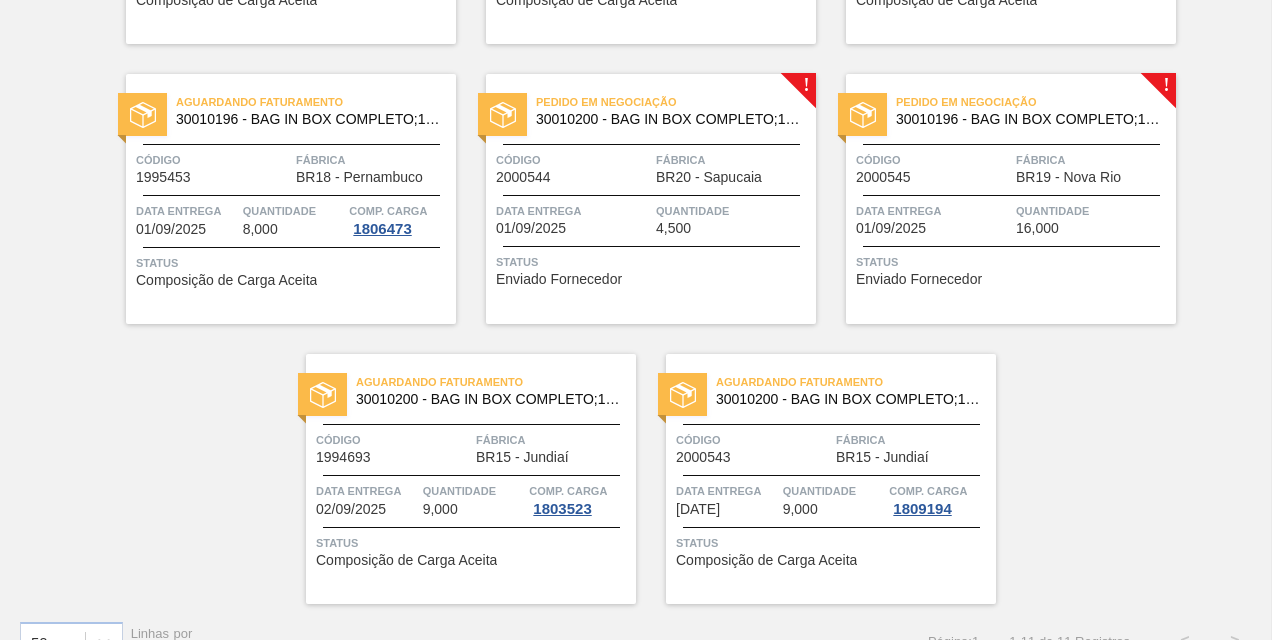 scroll, scrollTop: 701, scrollLeft: 0, axis: vertical 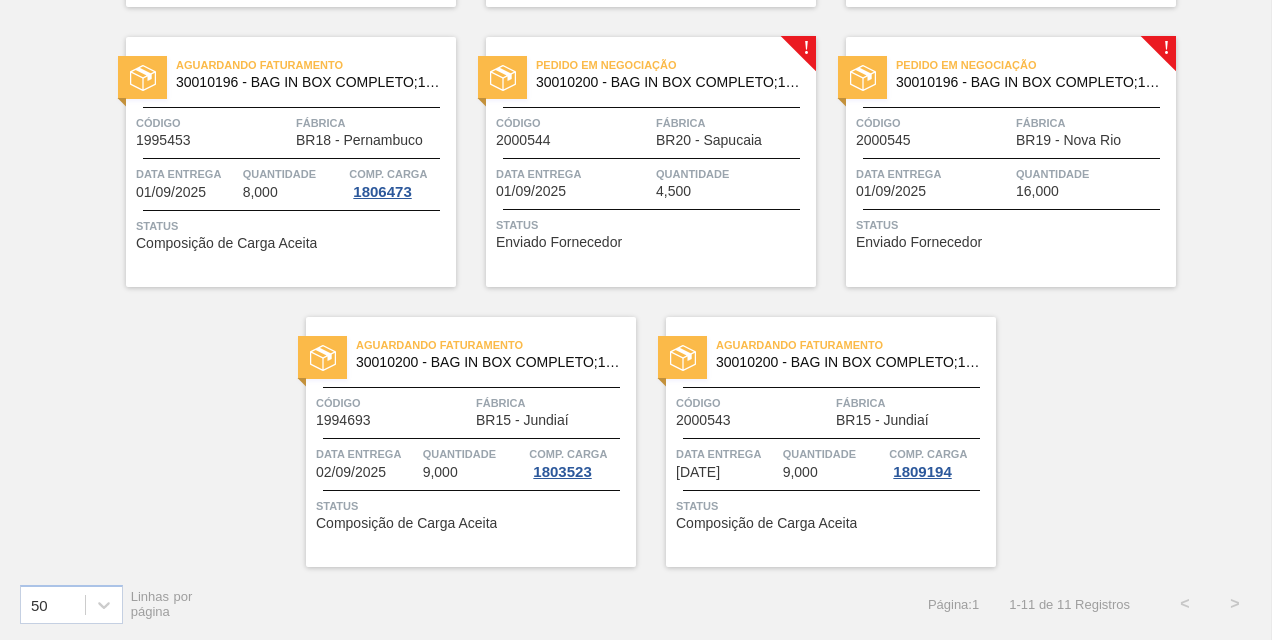 click on "Pedido em Negociação 30010200 - BAG IN BOX COMPLETO;18L;DIET;; Código 2000544 Fábrica BR20 - [CITY] Data entrega [DATE] Quantidade 4,500 Status Enviado Fornecedor" at bounding box center [651, 162] 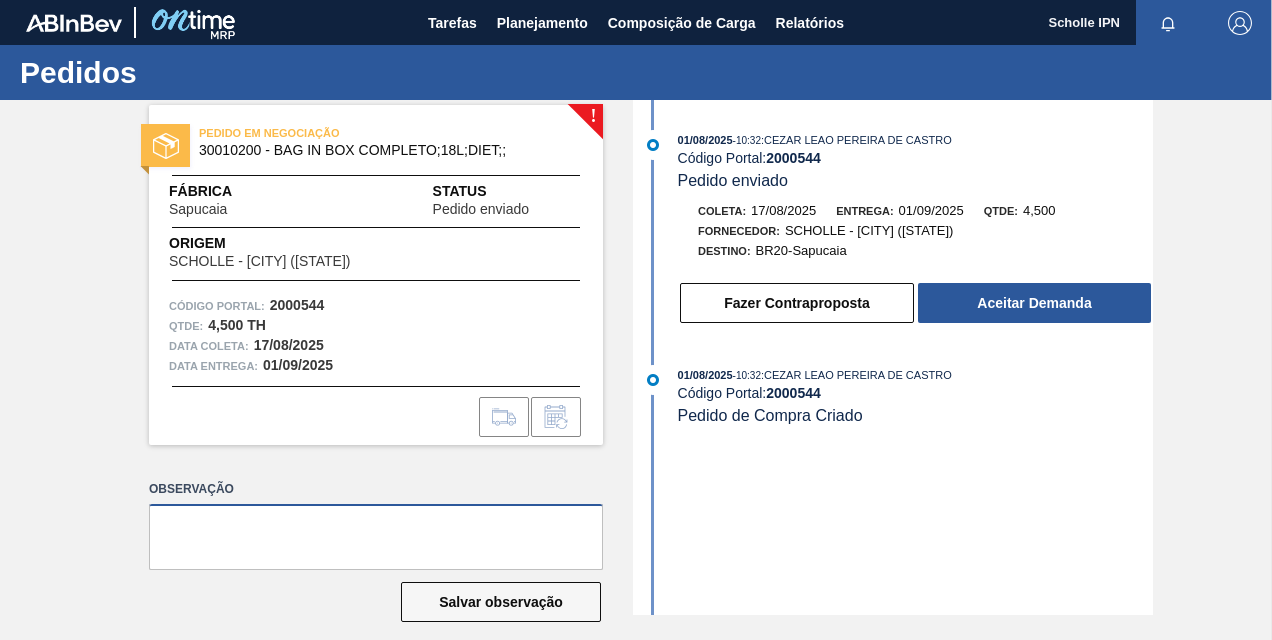 click at bounding box center [376, 537] 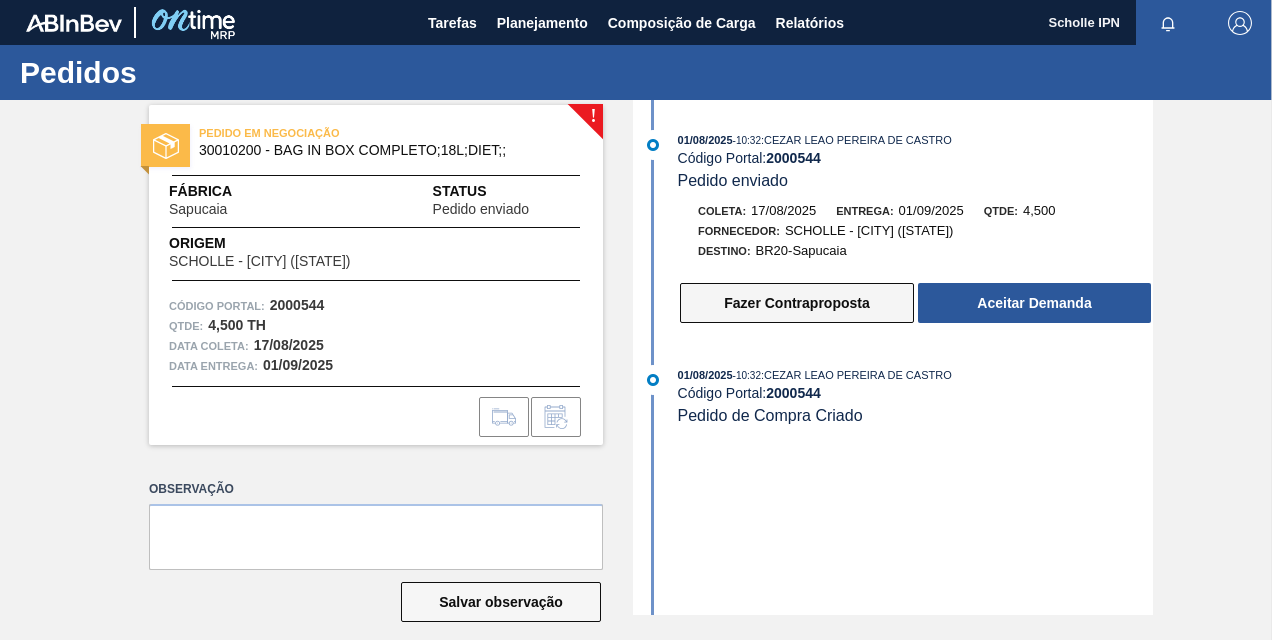 click on "Fazer Contraproposta" at bounding box center (797, 303) 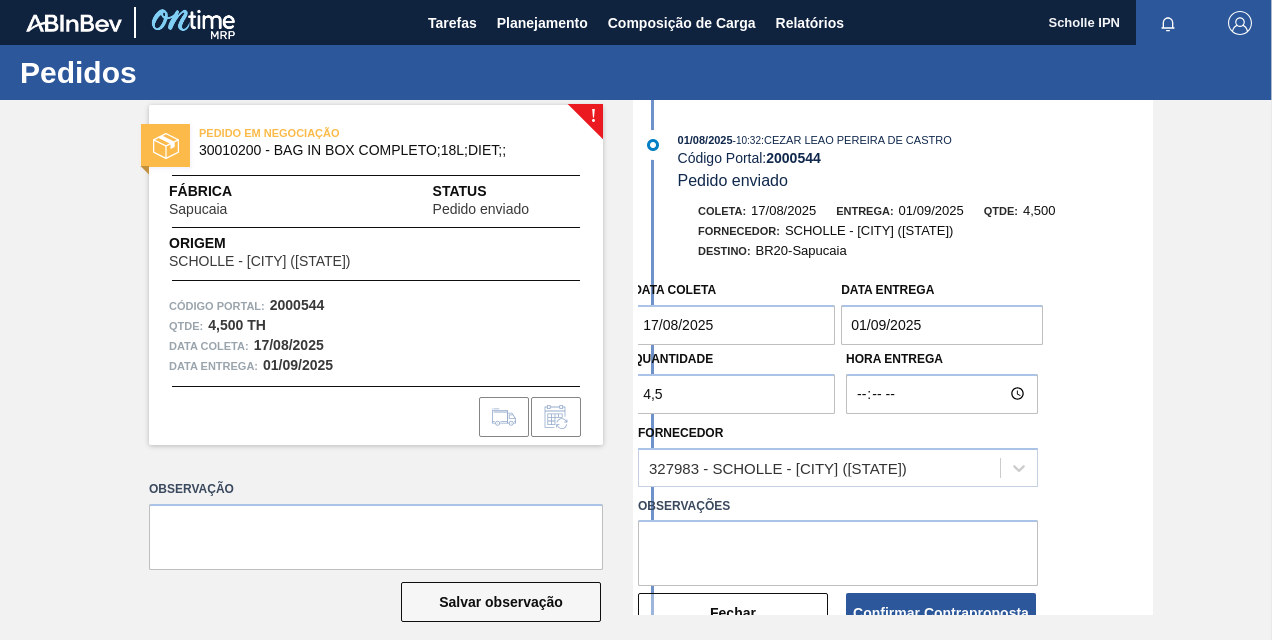 click on "17/08/2025" at bounding box center [734, 325] 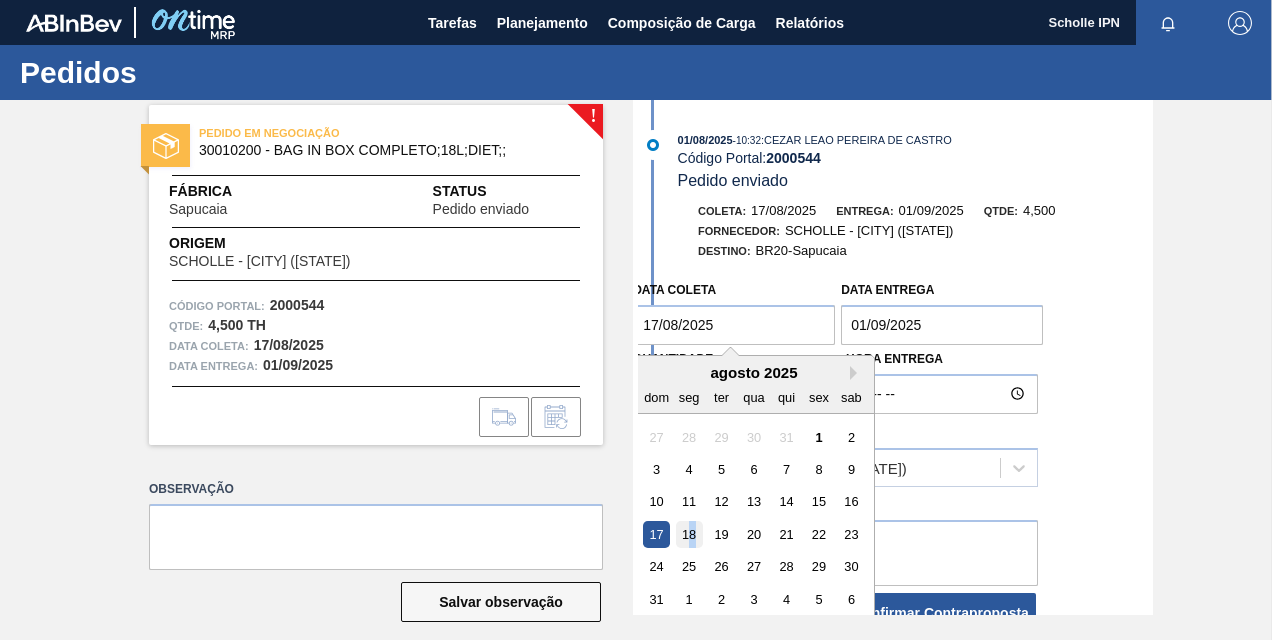 click on "18" at bounding box center [689, 534] 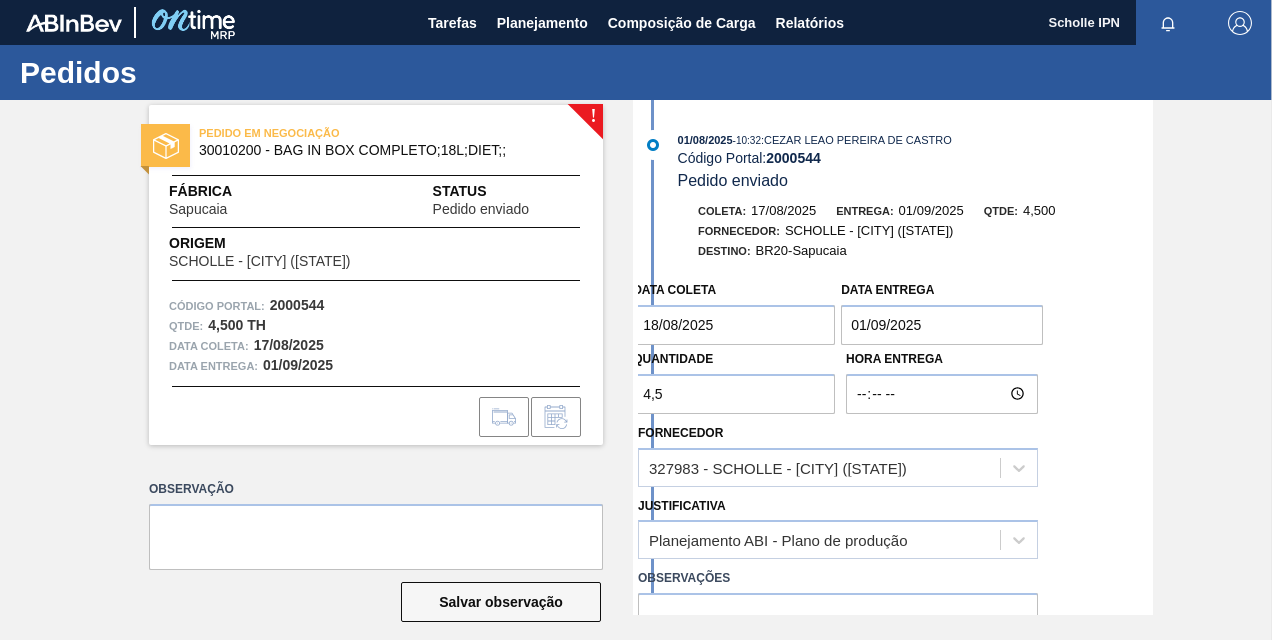 scroll, scrollTop: 200, scrollLeft: 0, axis: vertical 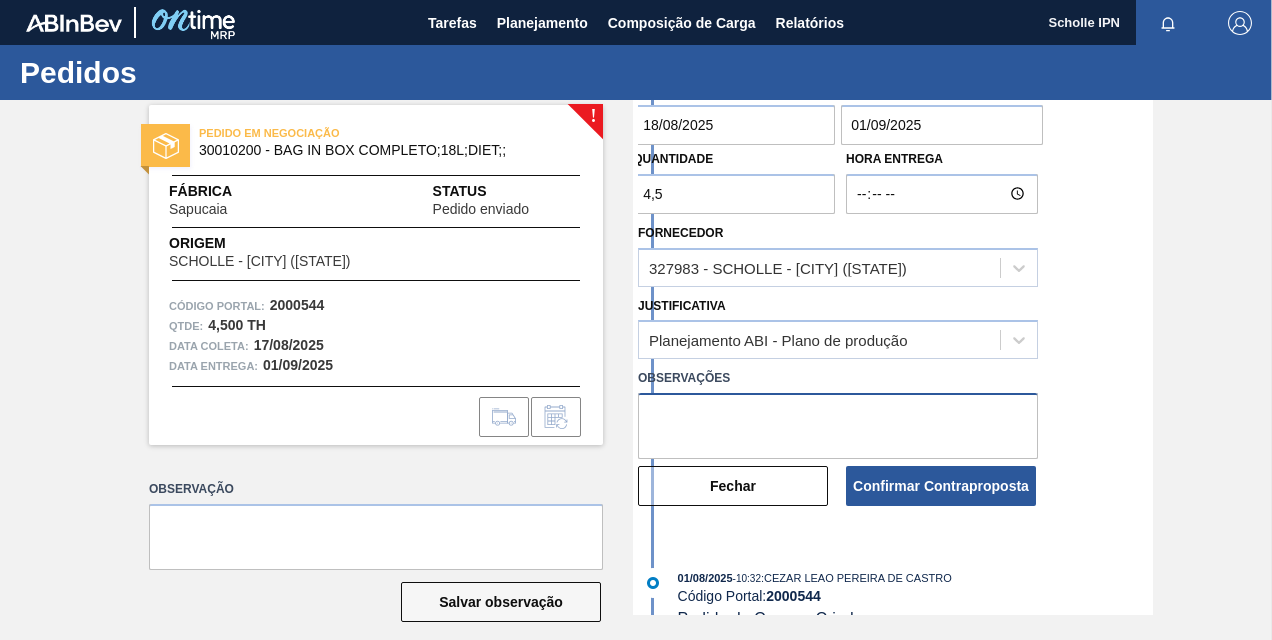 click at bounding box center [838, 426] 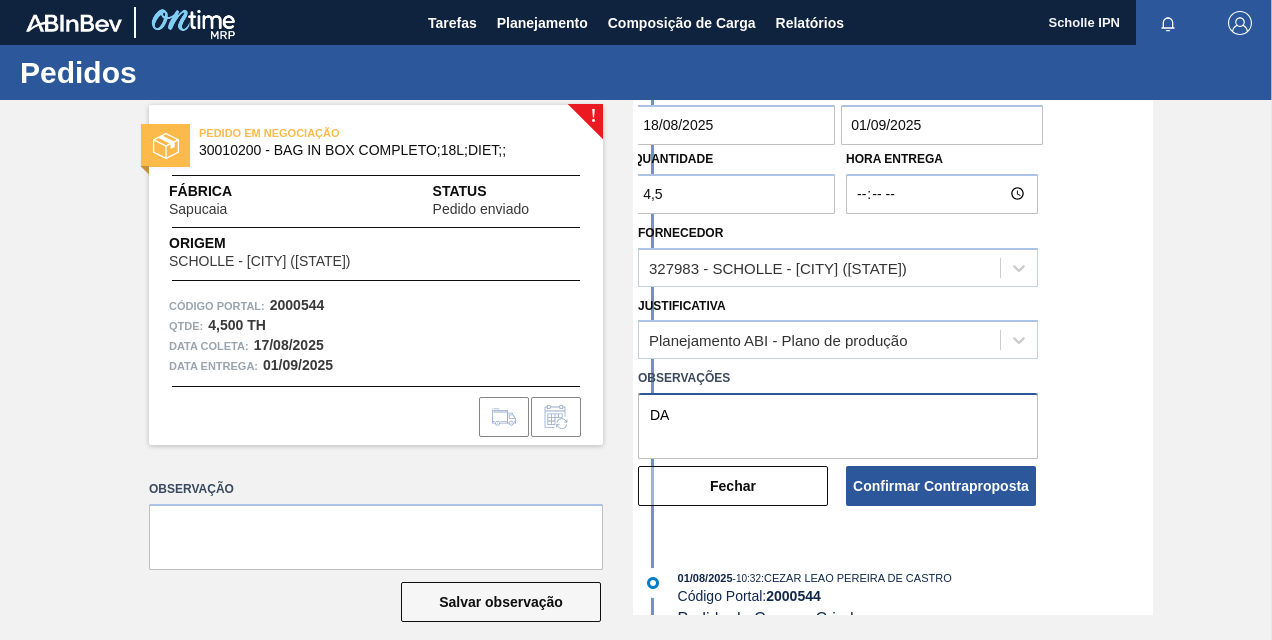 type on "D" 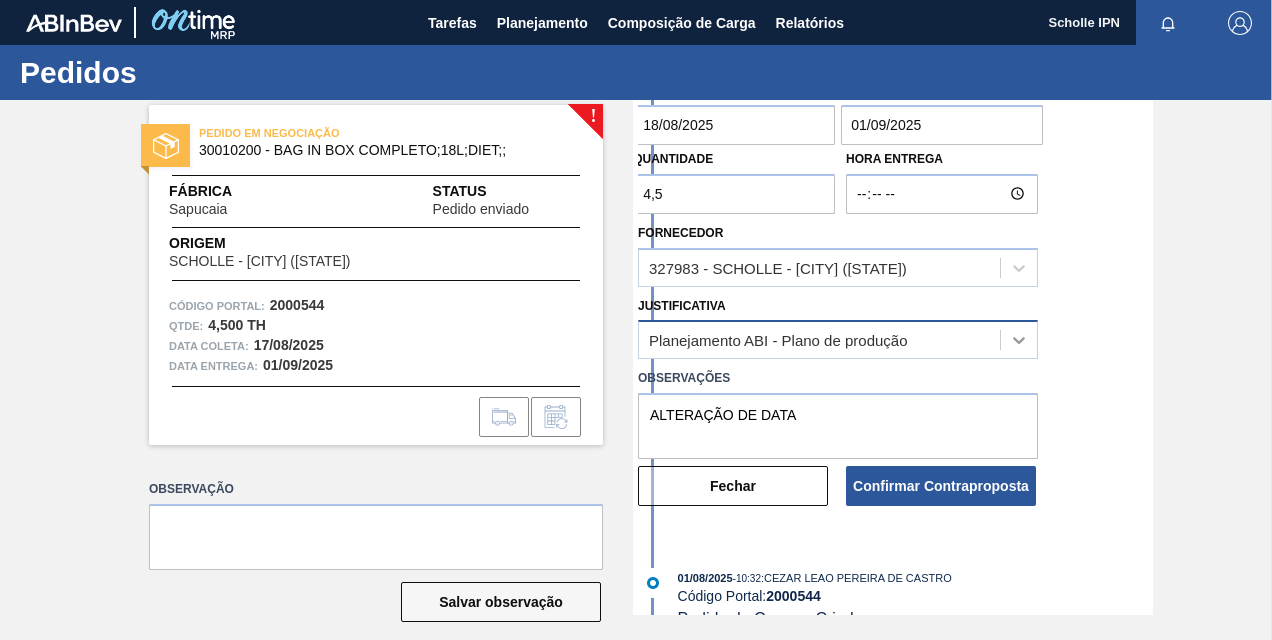 click on "Planejamento ABI - Plano de produção" at bounding box center (838, 339) 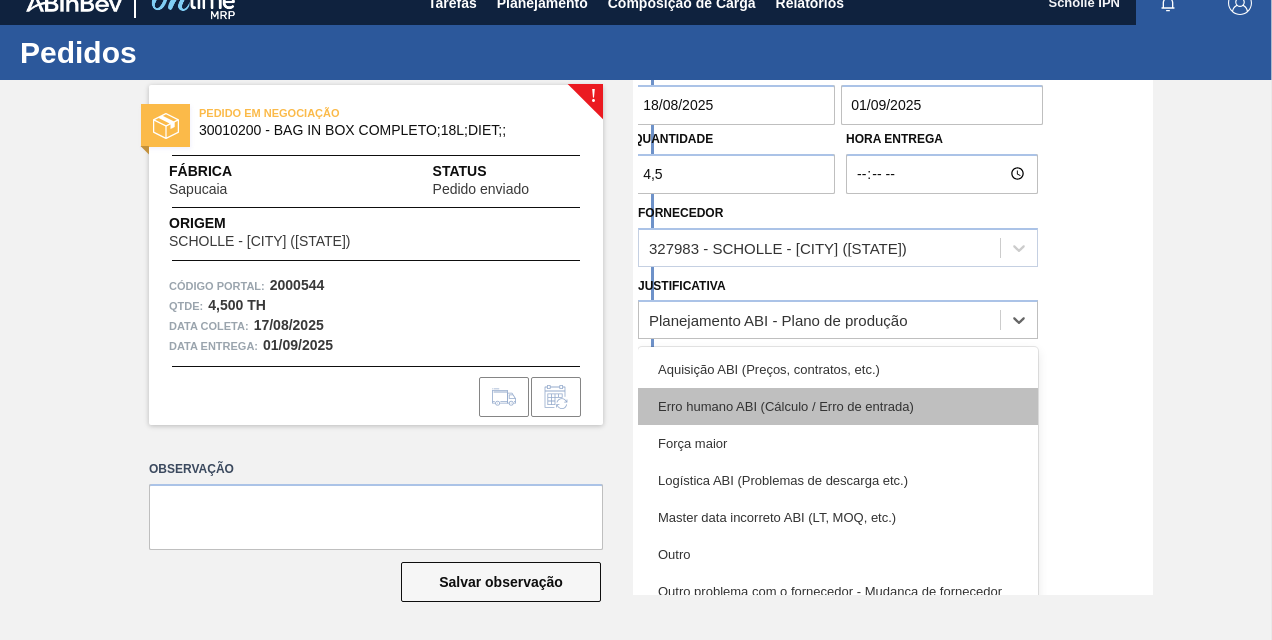 click on "Erro humano ABI (Cálculo / Erro de entrada)" at bounding box center [838, 406] 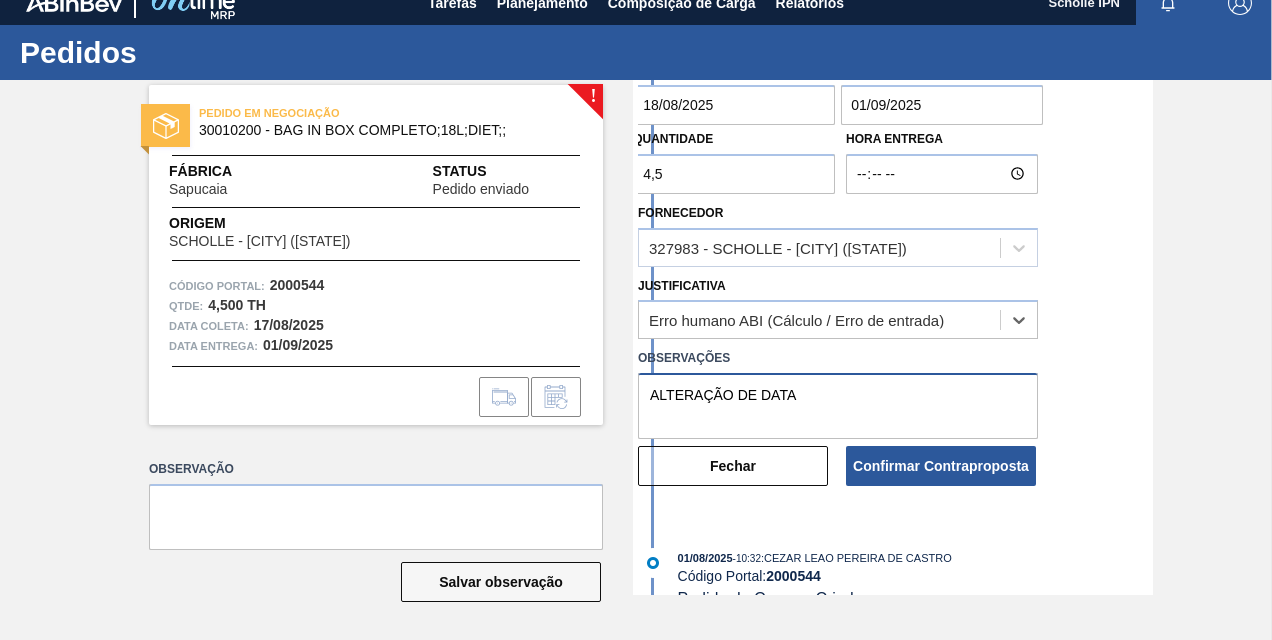 click on "ALTERAÇÃO DE DATA" at bounding box center [838, 406] 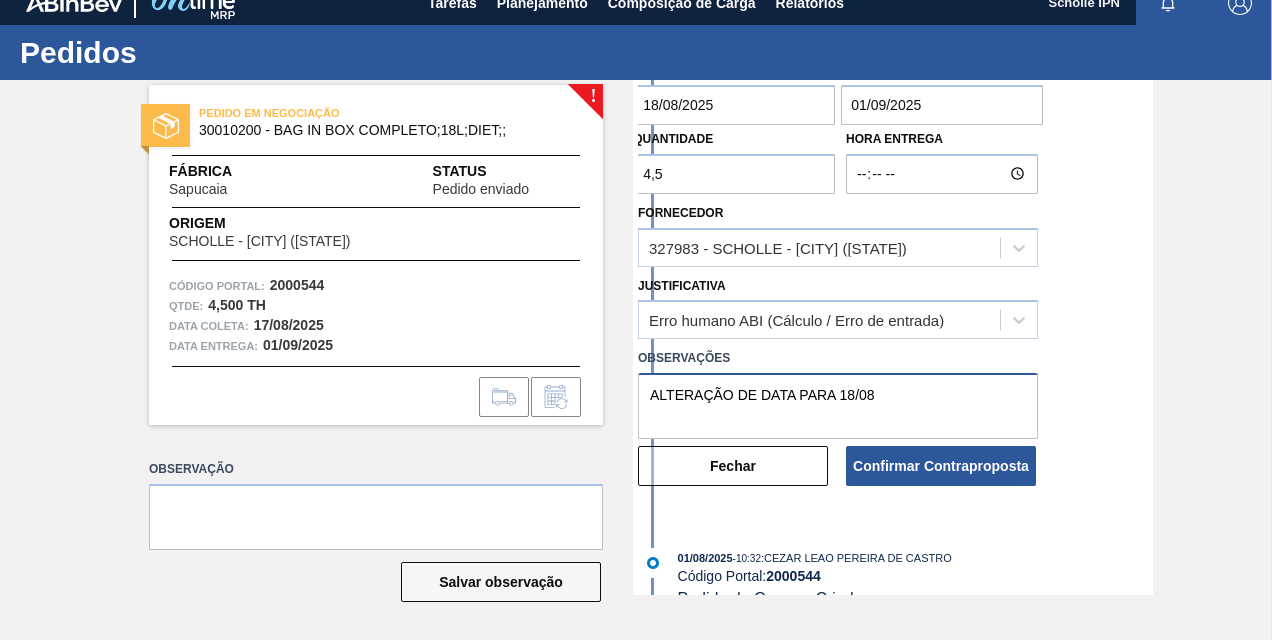 type on "ALTERAÇÃO DE DATA PARA 18/08" 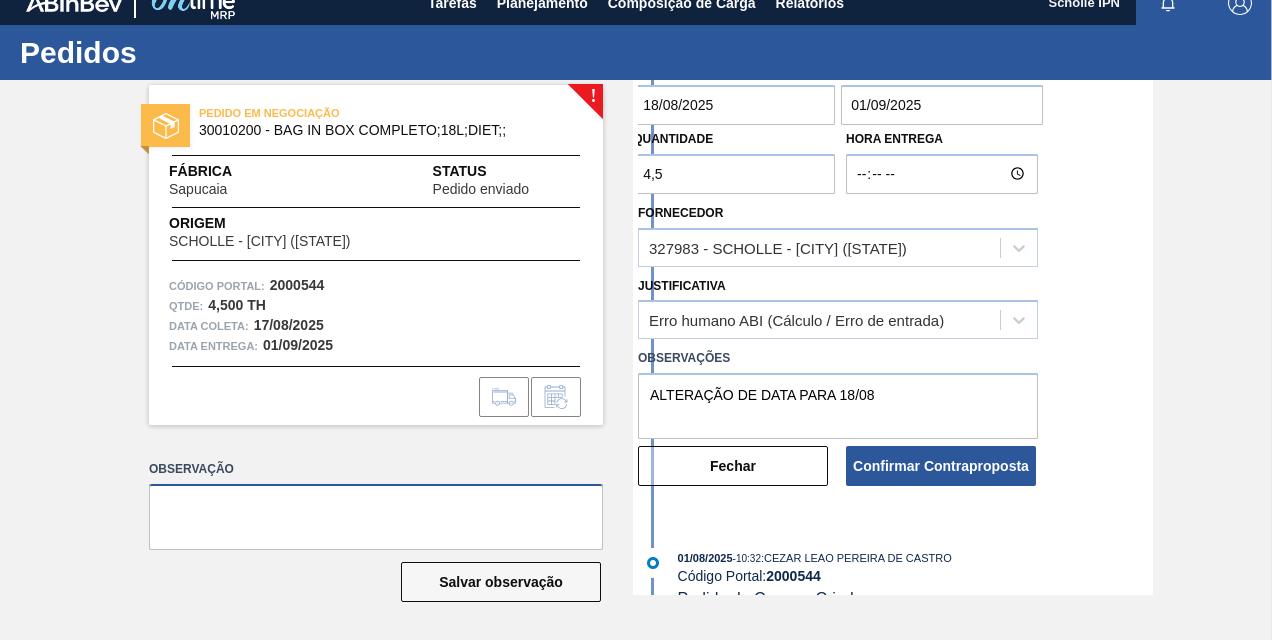 click at bounding box center (376, 517) 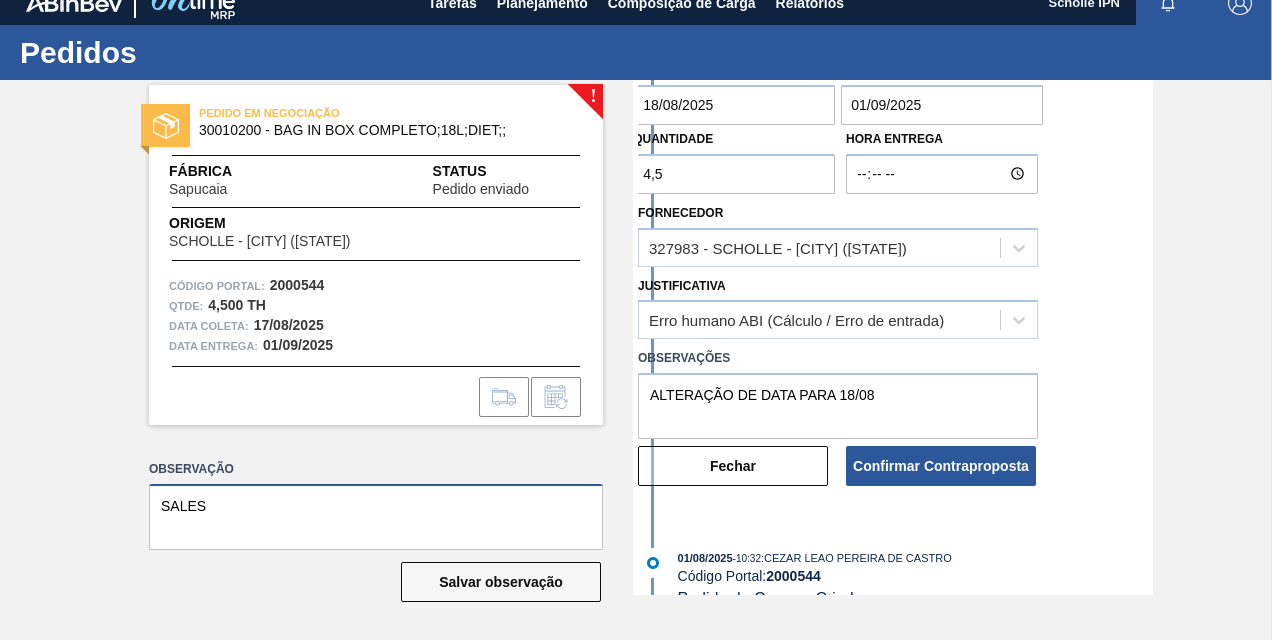 paste on "125002967" 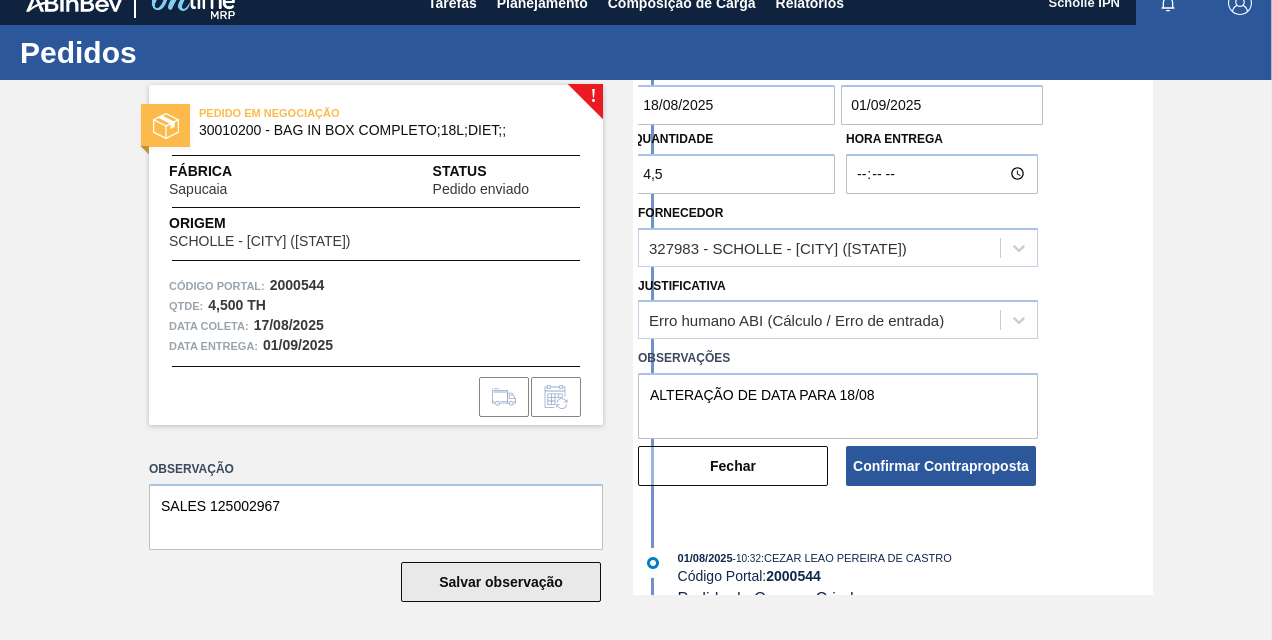click on "Salvar observação" at bounding box center [501, 582] 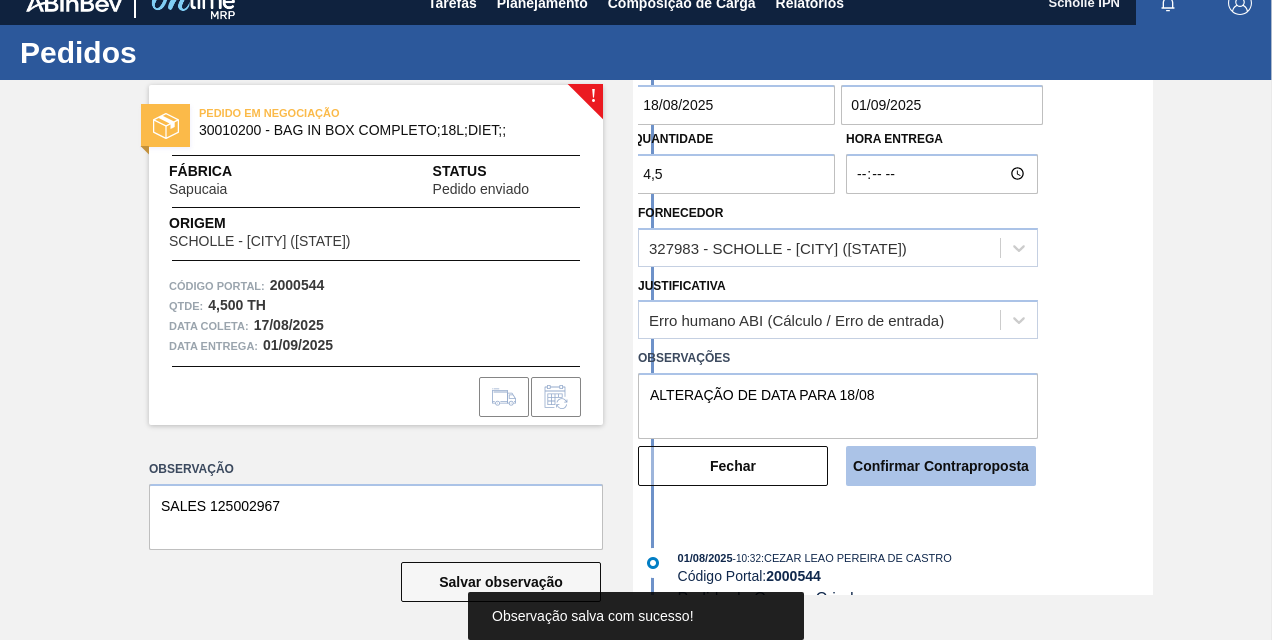 click on "Confirmar Contraproposta" at bounding box center [941, 466] 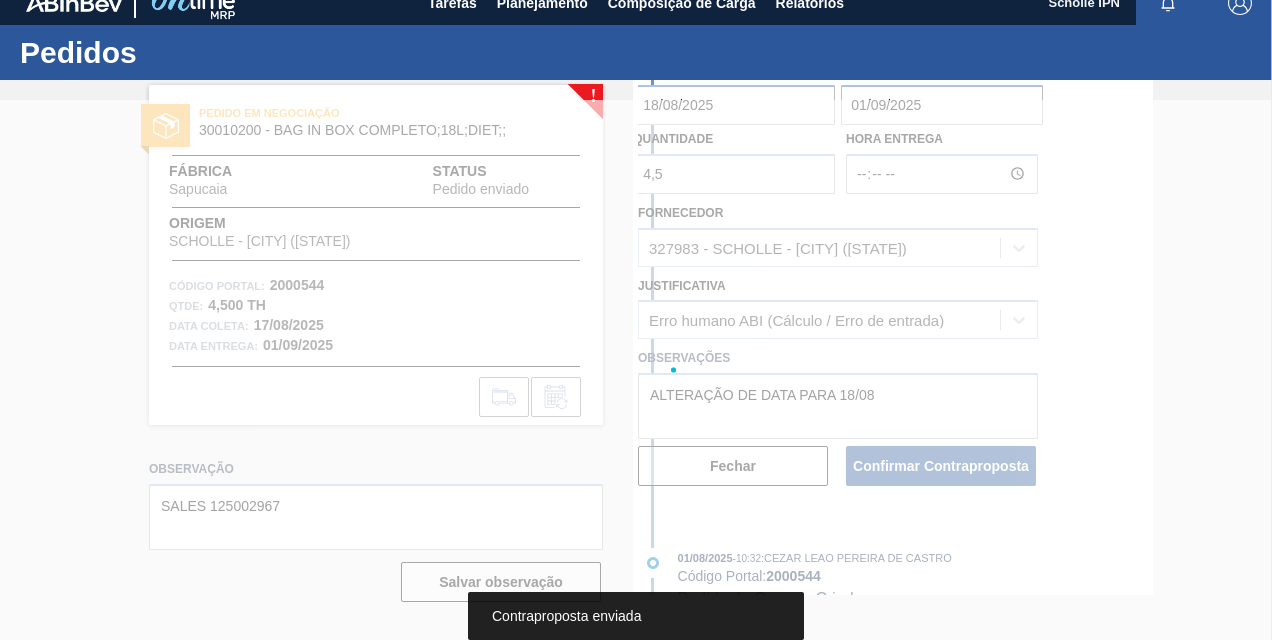 scroll, scrollTop: 0, scrollLeft: 0, axis: both 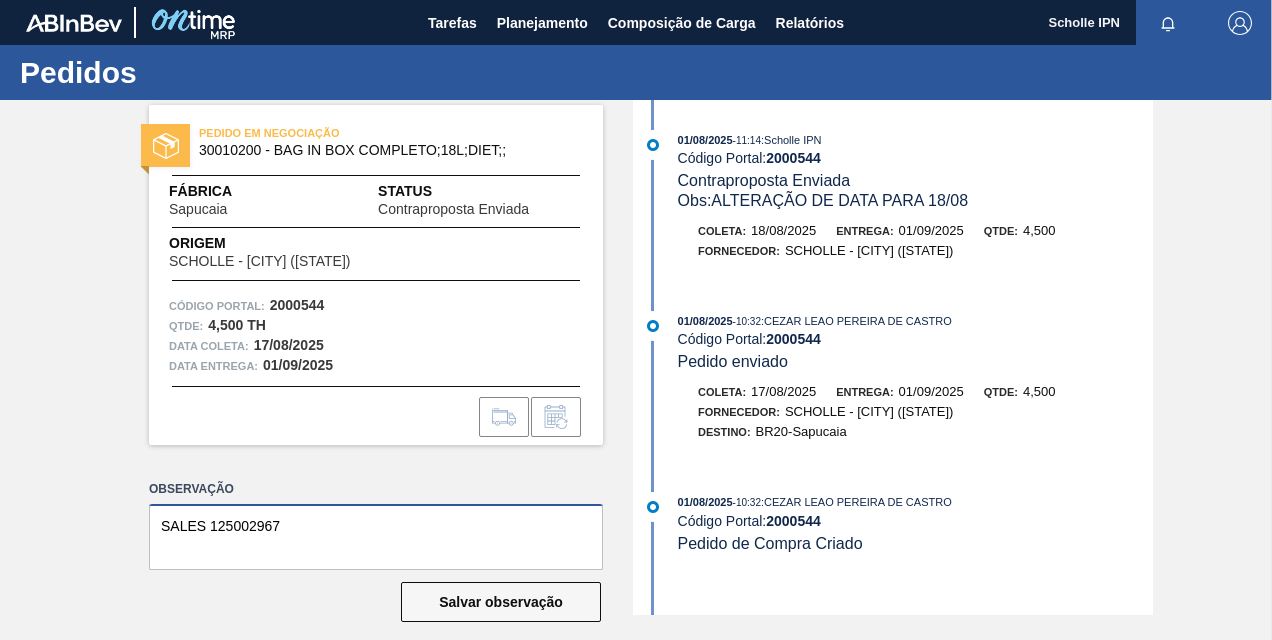click on "SALES 125002967" at bounding box center (376, 537) 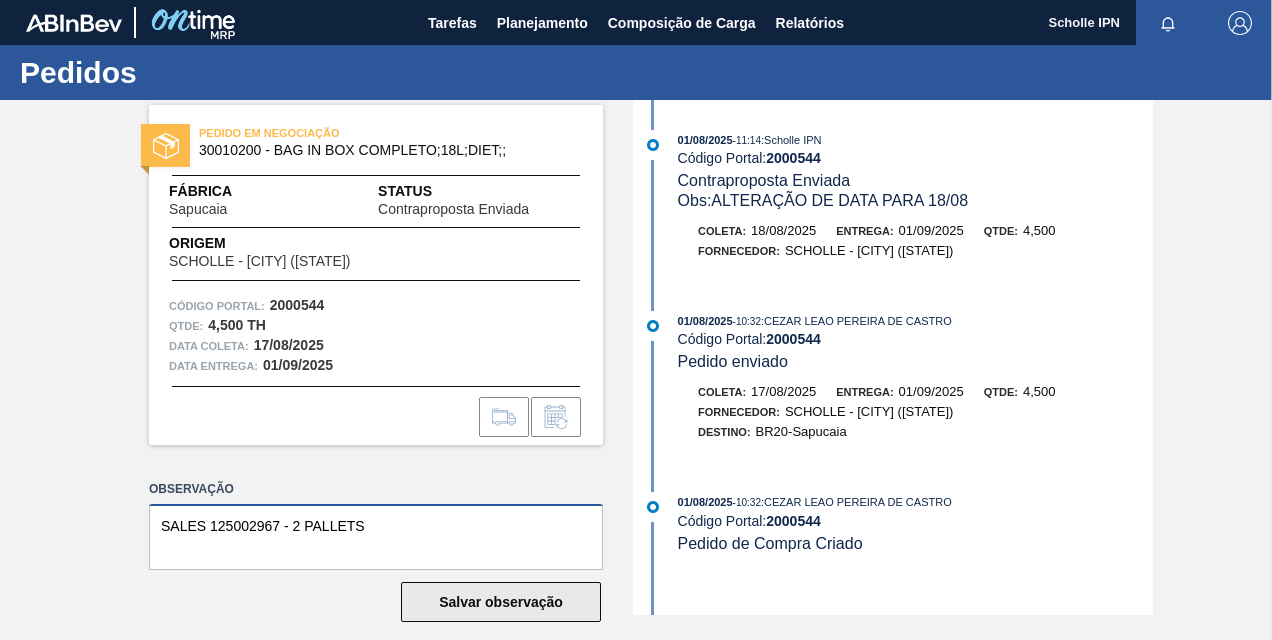 type on "SALES 125002967 - 2 PALLETS" 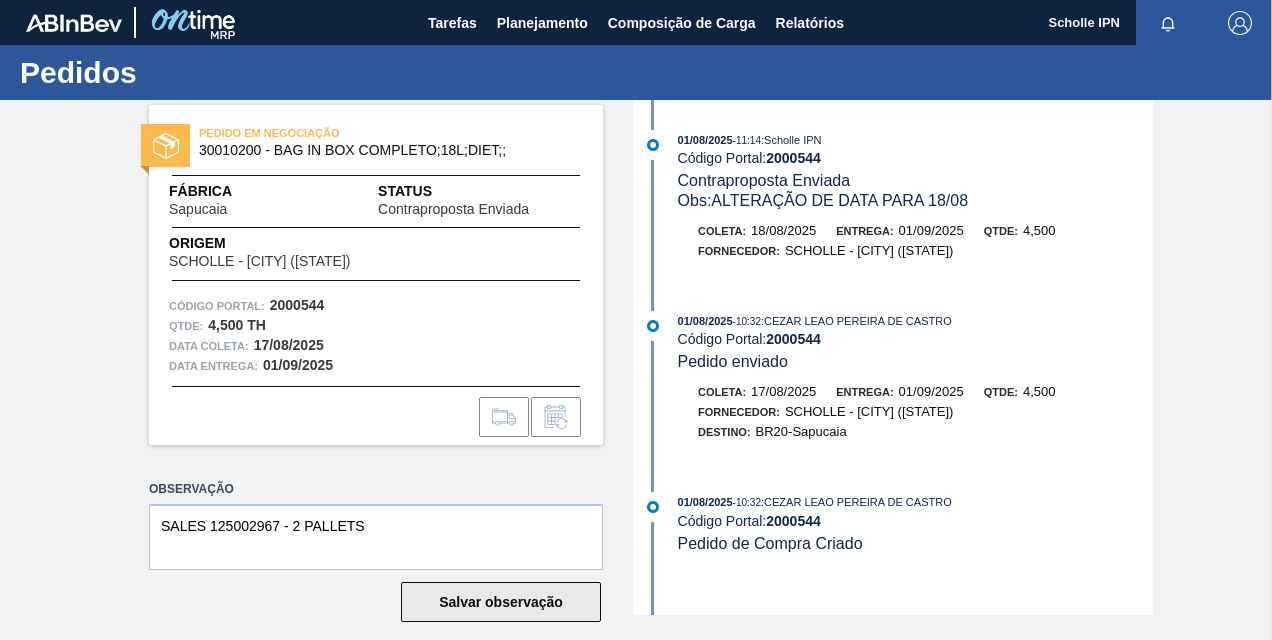 click on "Salvar observação" at bounding box center [501, 602] 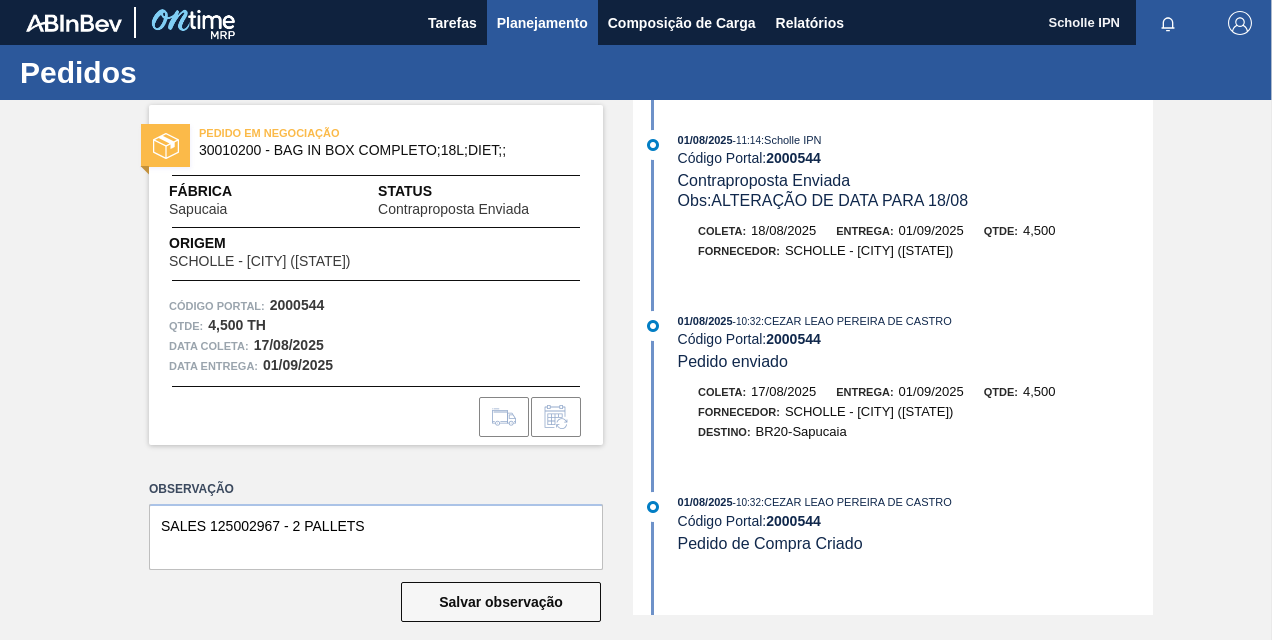 click on "Planejamento" at bounding box center [542, 23] 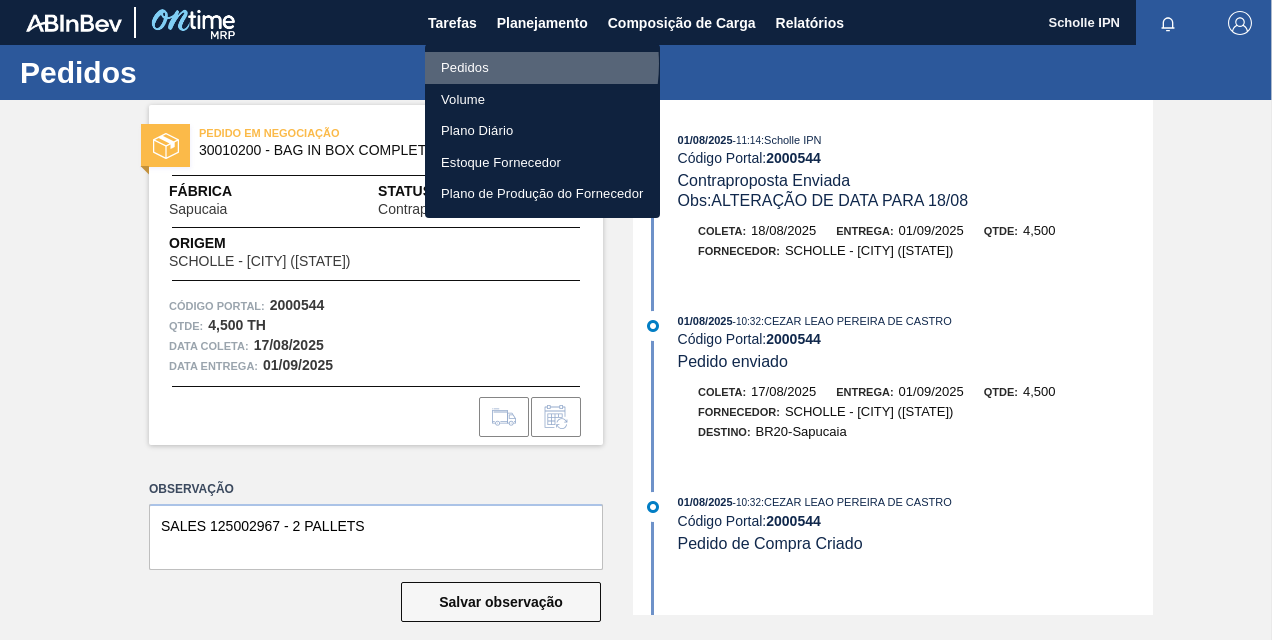 click on "Pedidos" at bounding box center [542, 68] 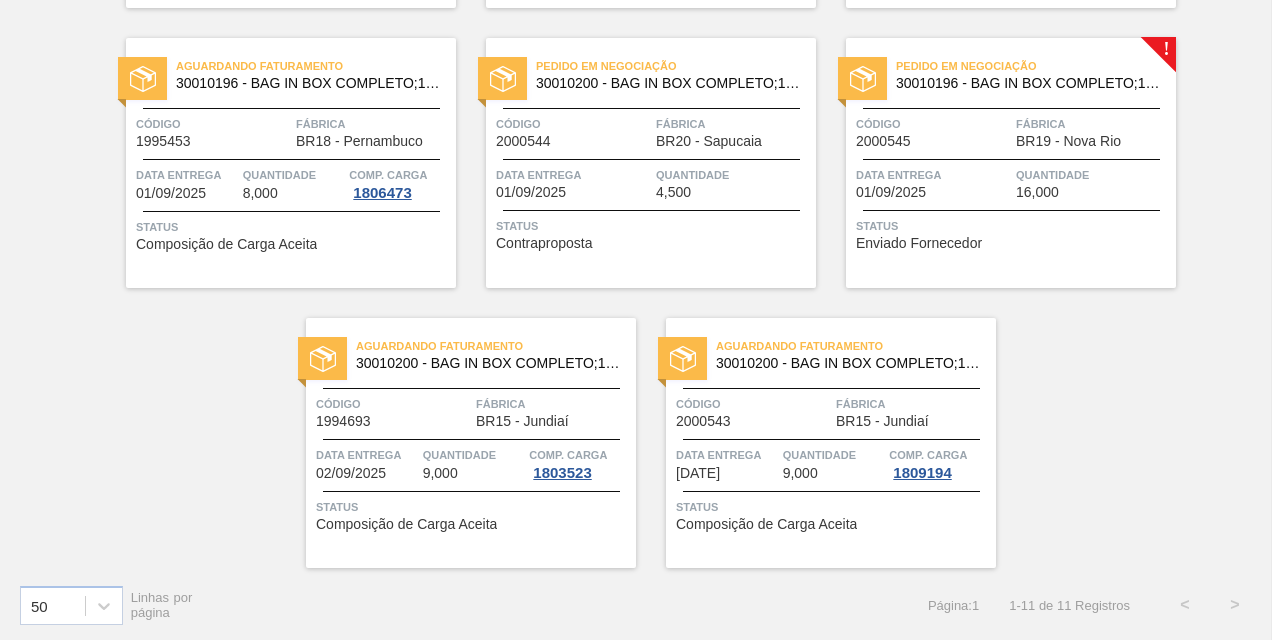 scroll, scrollTop: 701, scrollLeft: 0, axis: vertical 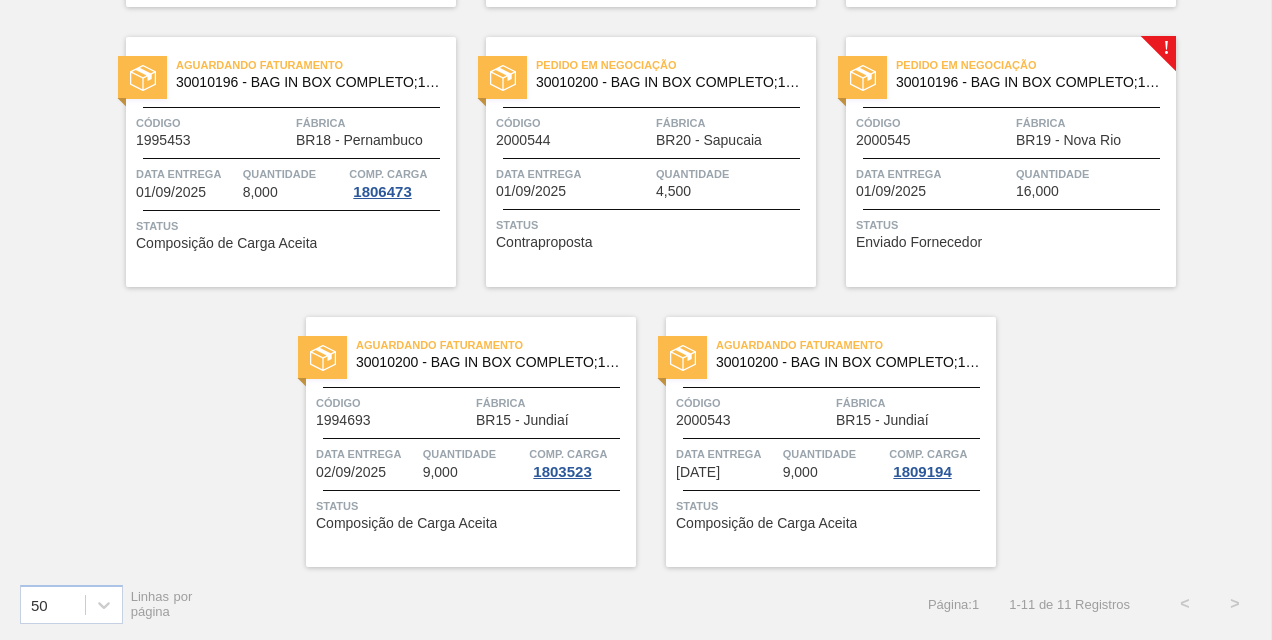 click on "Status Enviado Fornecedor" at bounding box center [1013, 231] 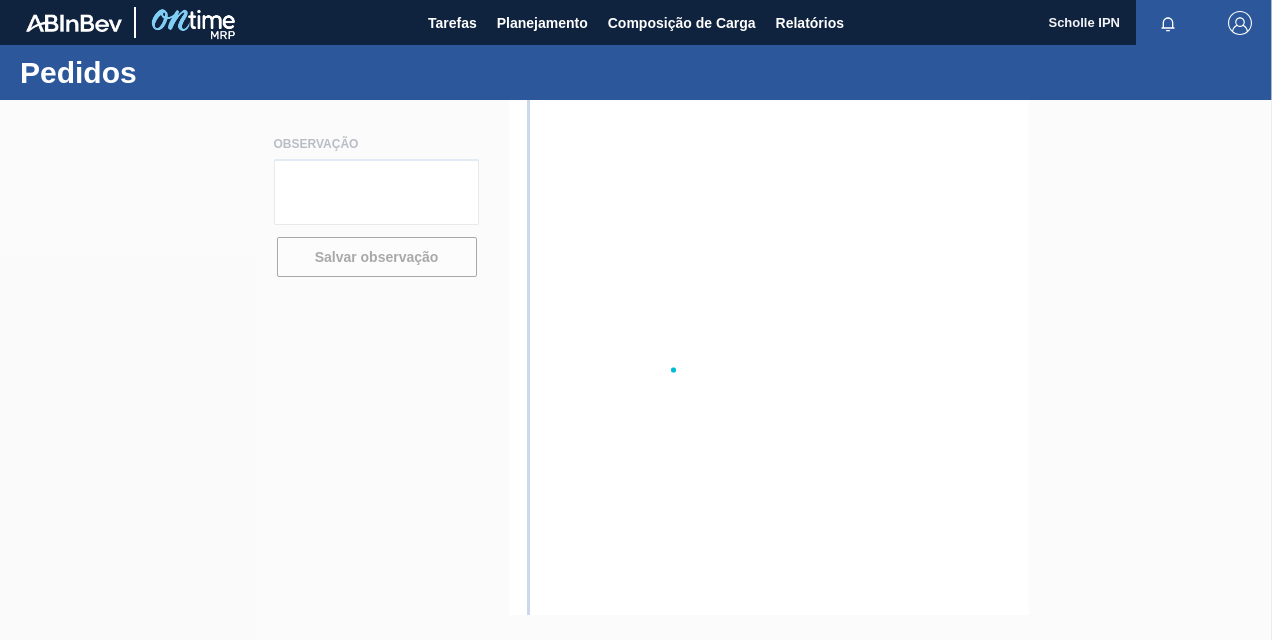 scroll, scrollTop: 0, scrollLeft: 0, axis: both 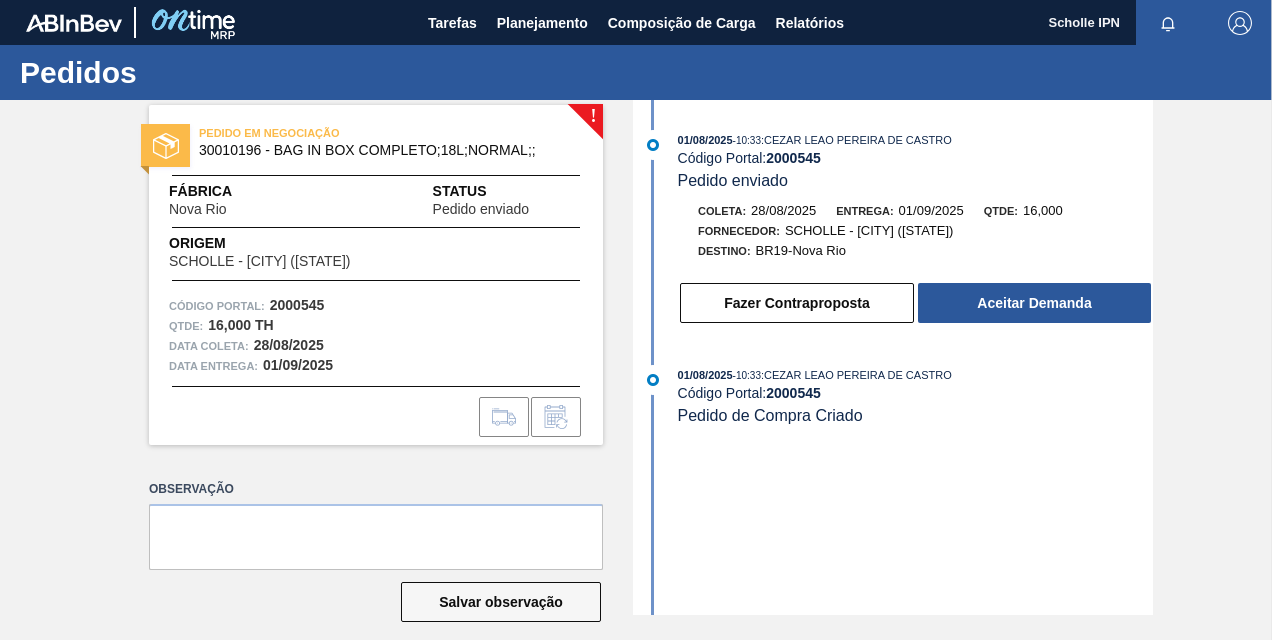 click on "2000545" at bounding box center (793, 158) 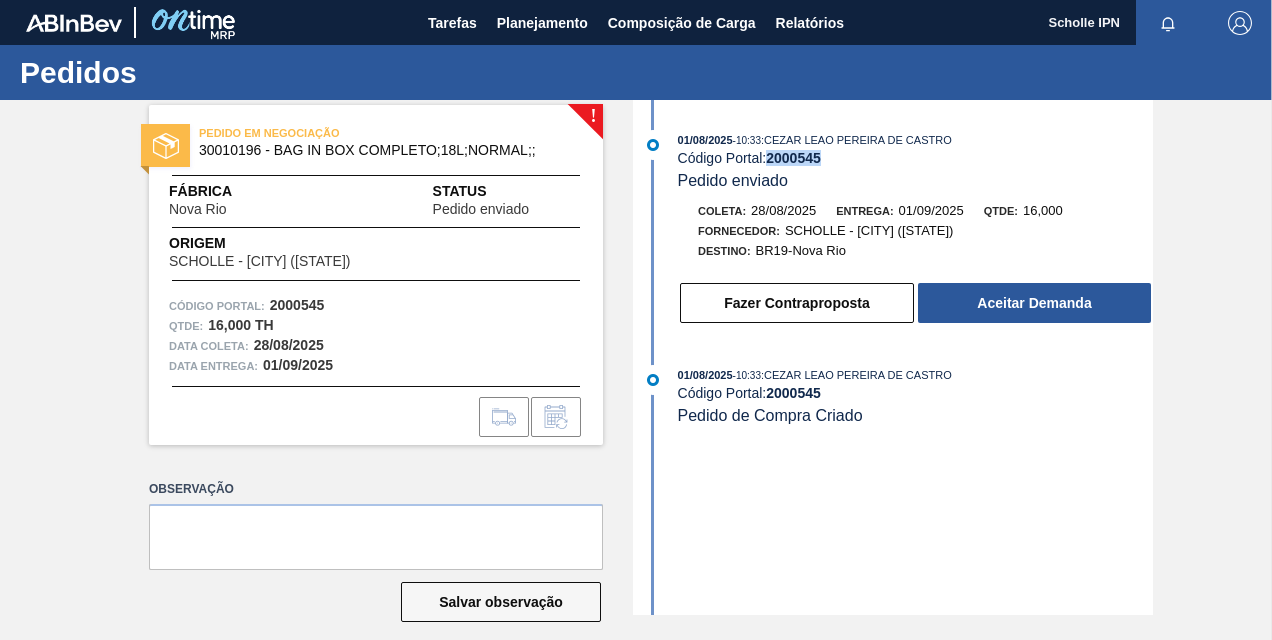 click on "2000545" at bounding box center (793, 158) 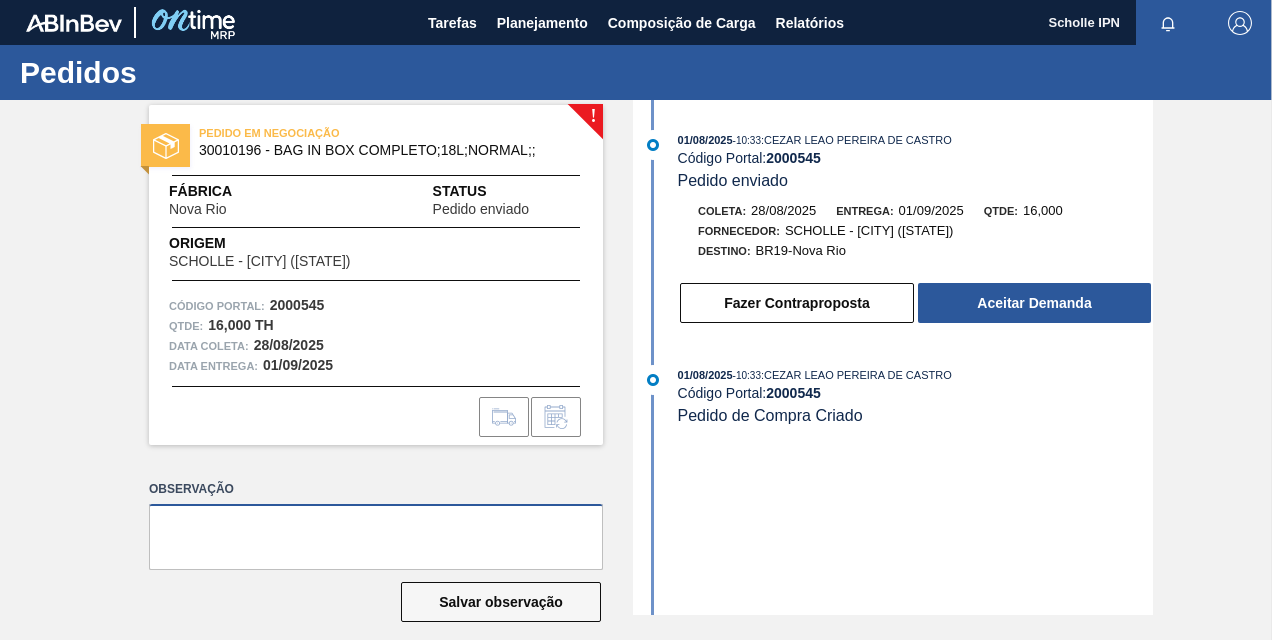 click at bounding box center (376, 537) 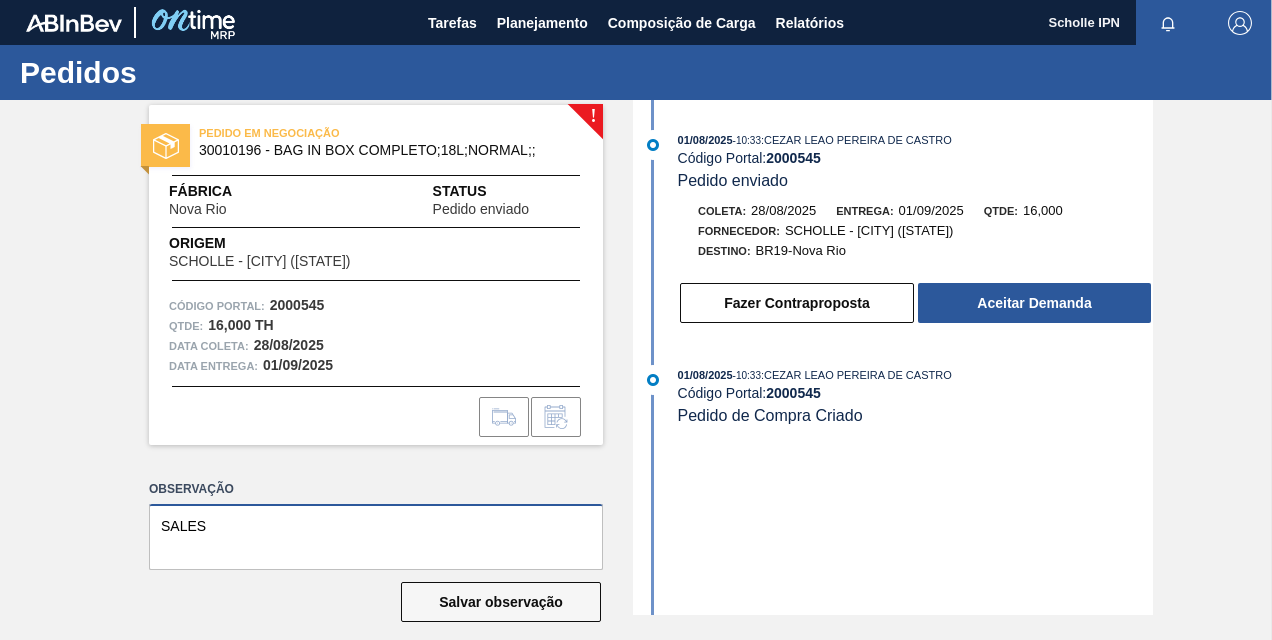 paste on "125002968" 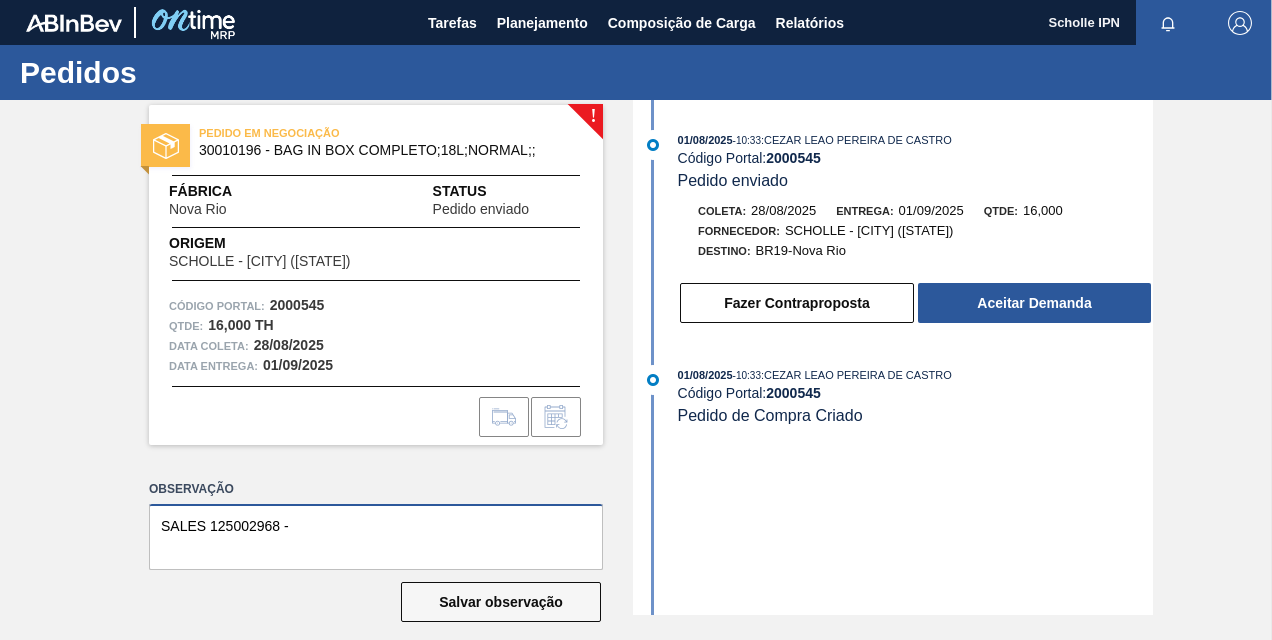 click on "SALES 125002968 -" at bounding box center [376, 537] 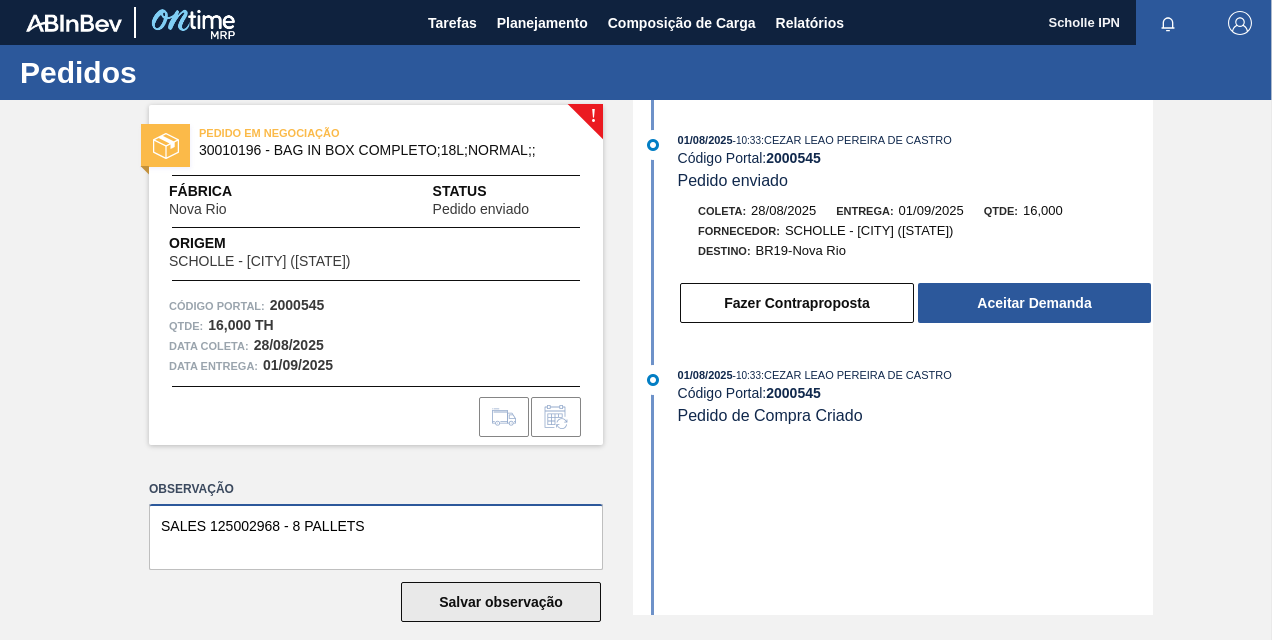 type on "SALES 125002968 - 8 PALLETS" 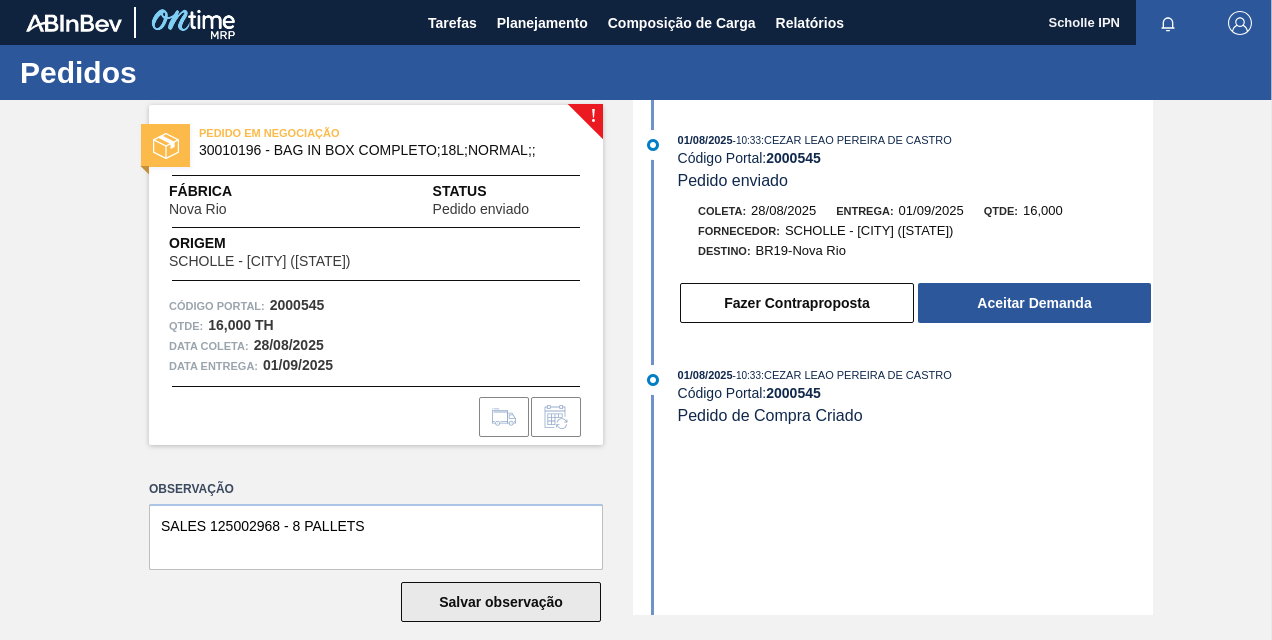 click on "Salvar observação" at bounding box center (501, 602) 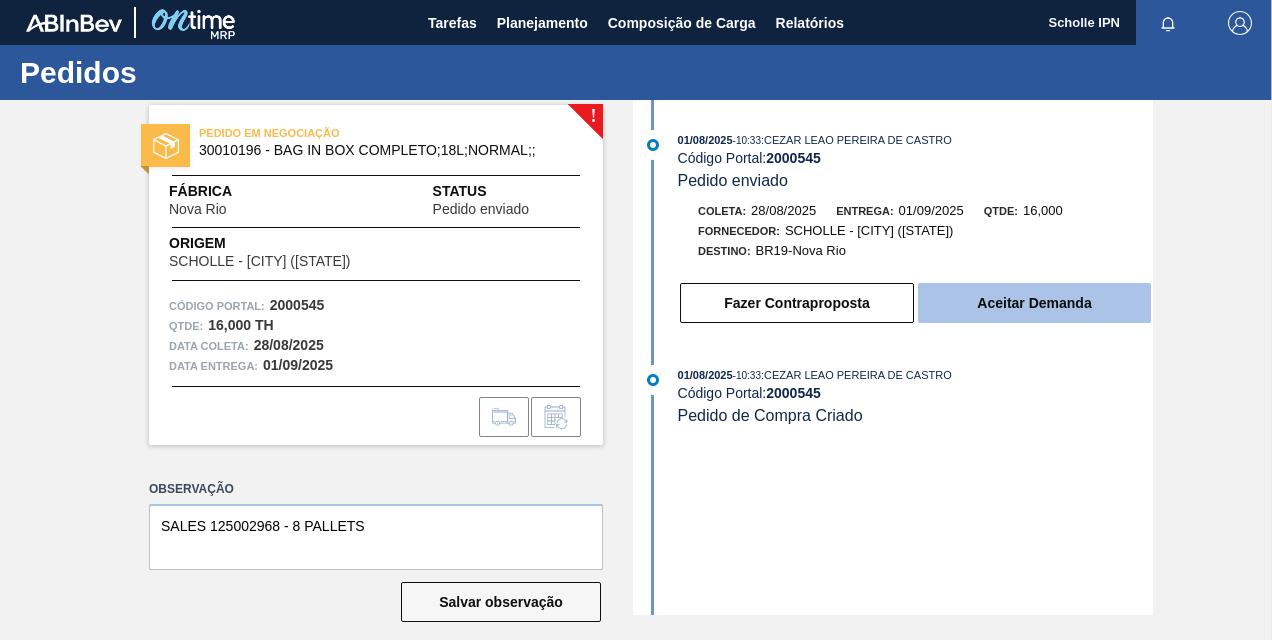 click on "Aceitar Demanda" at bounding box center (1034, 303) 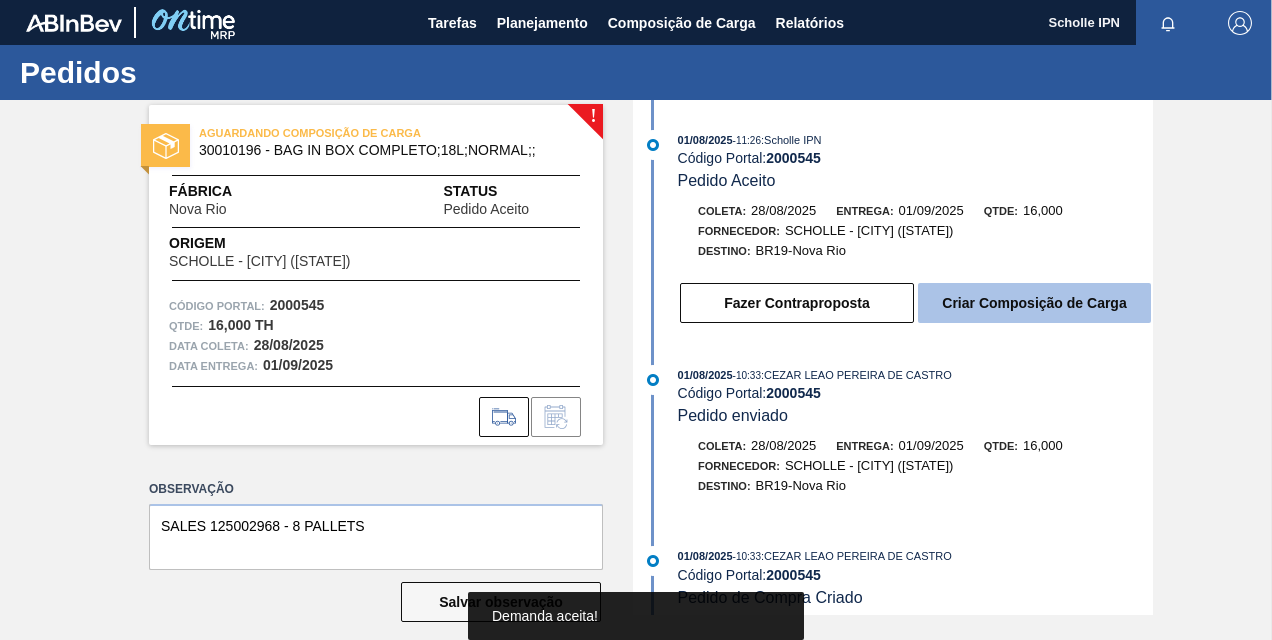 click on "Criar Composição de Carga" at bounding box center (1034, 303) 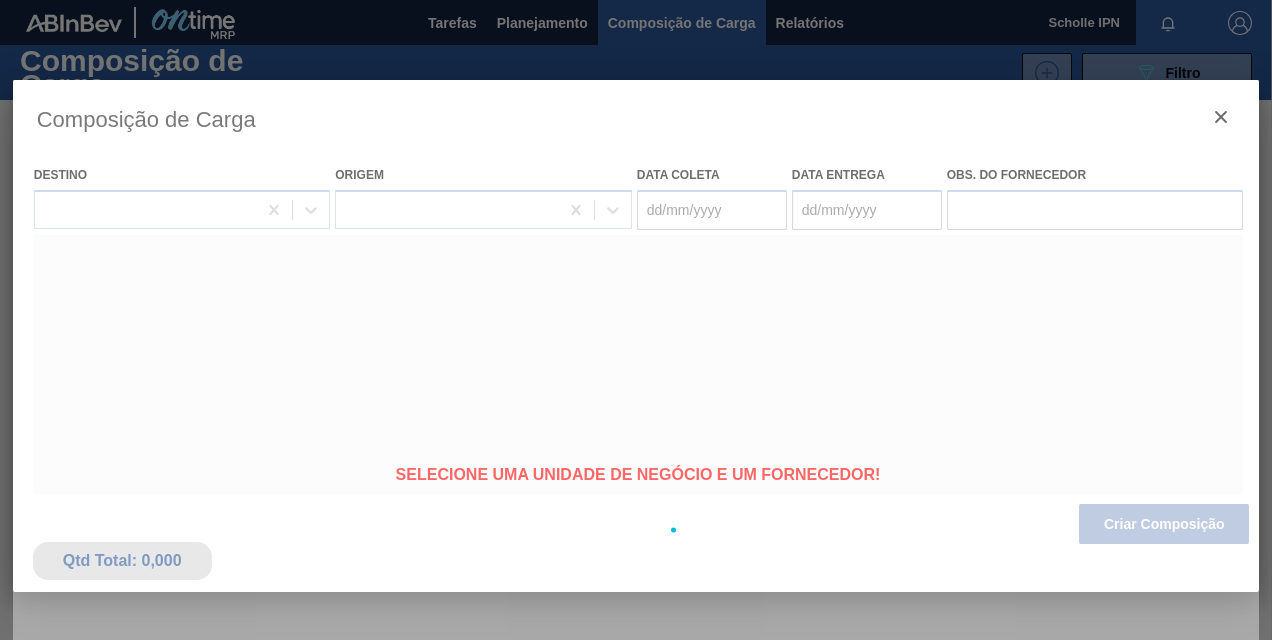 type on "28/08/2025" 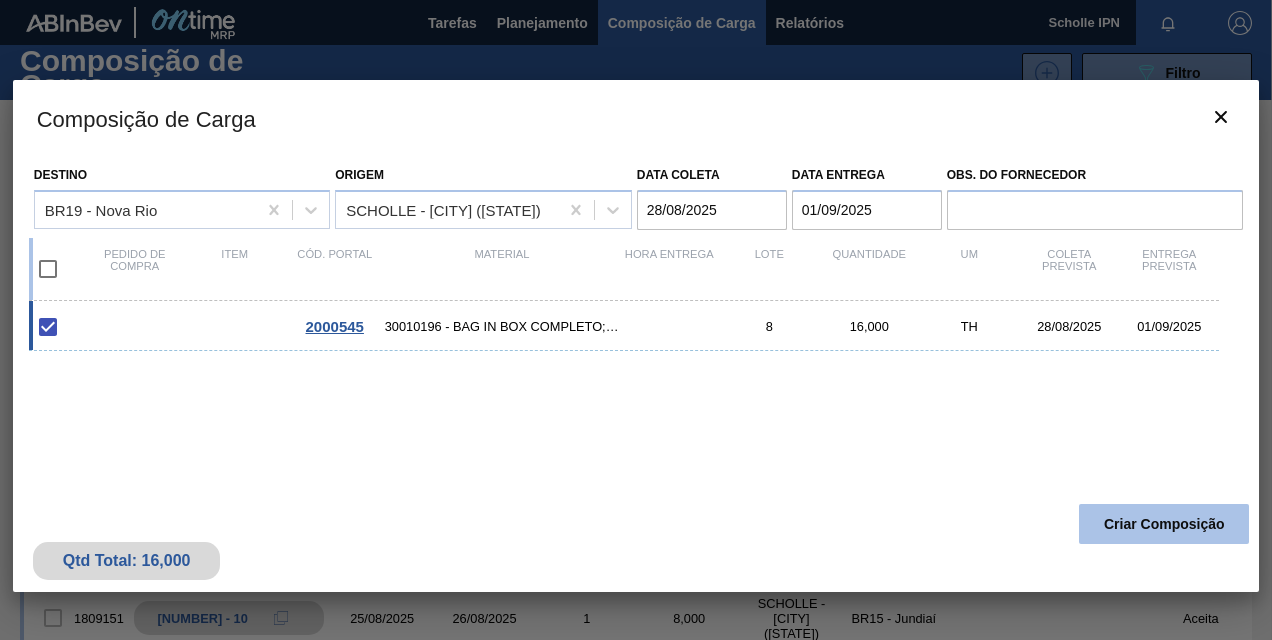 click on "Criar Composição" at bounding box center (1164, 524) 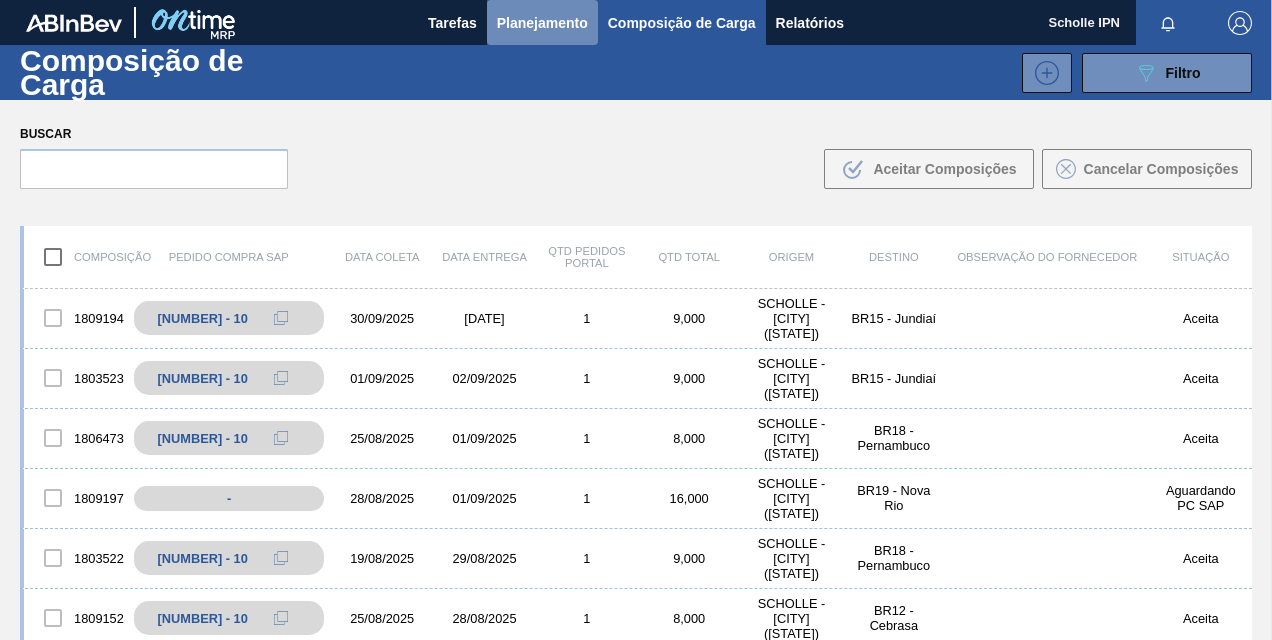 click on "Planejamento" at bounding box center [542, 23] 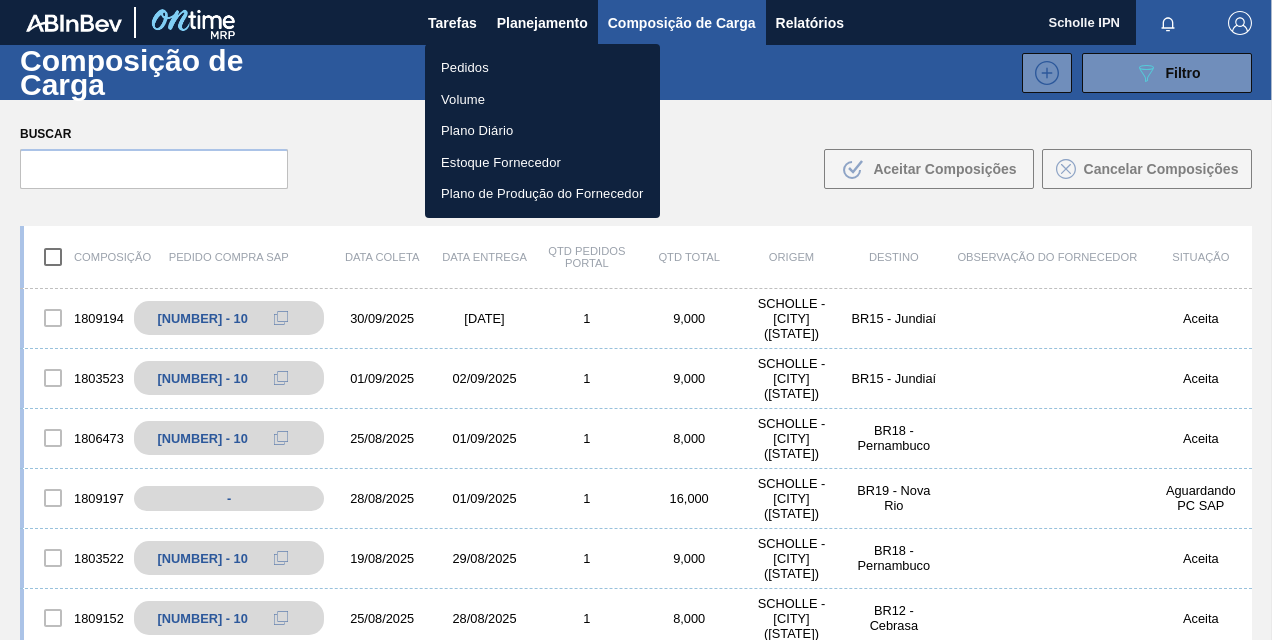 click on "Pedidos" at bounding box center (542, 68) 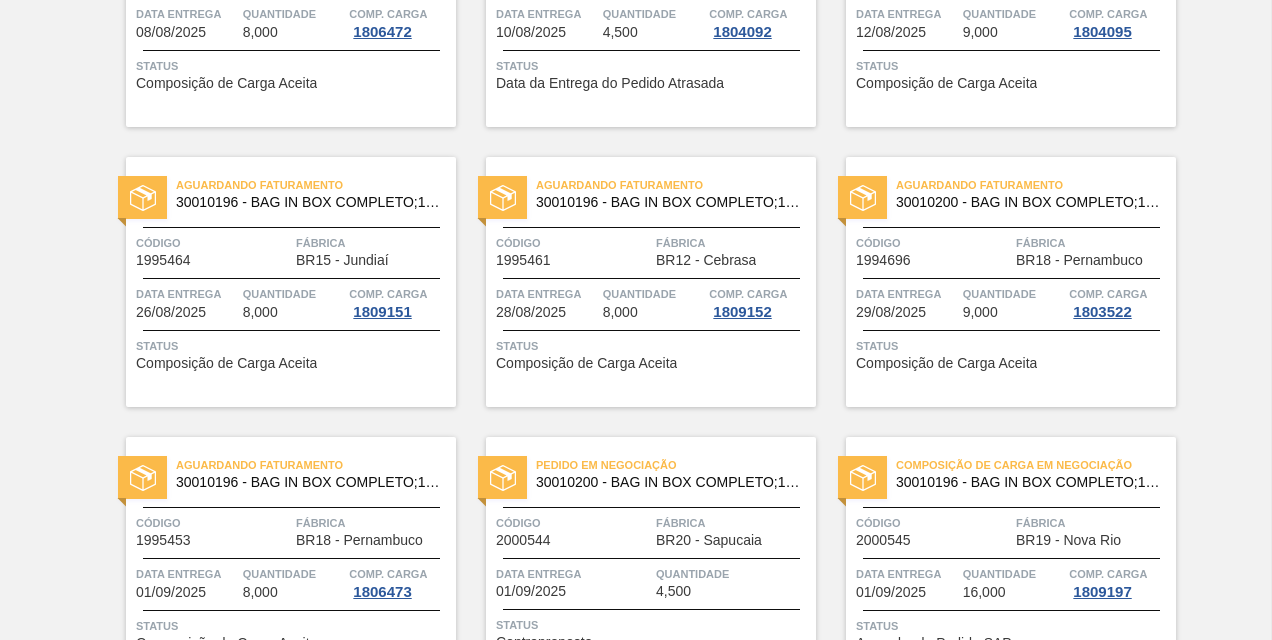 scroll, scrollTop: 701, scrollLeft: 0, axis: vertical 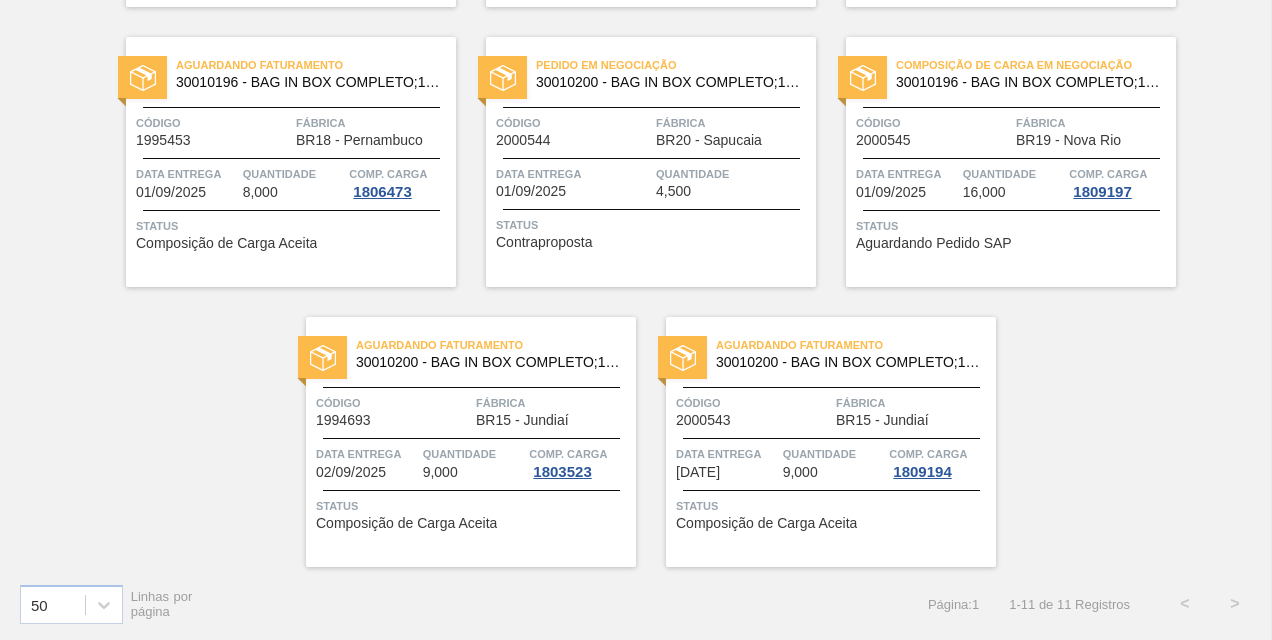 click on "Código 2000545" at bounding box center [933, 130] 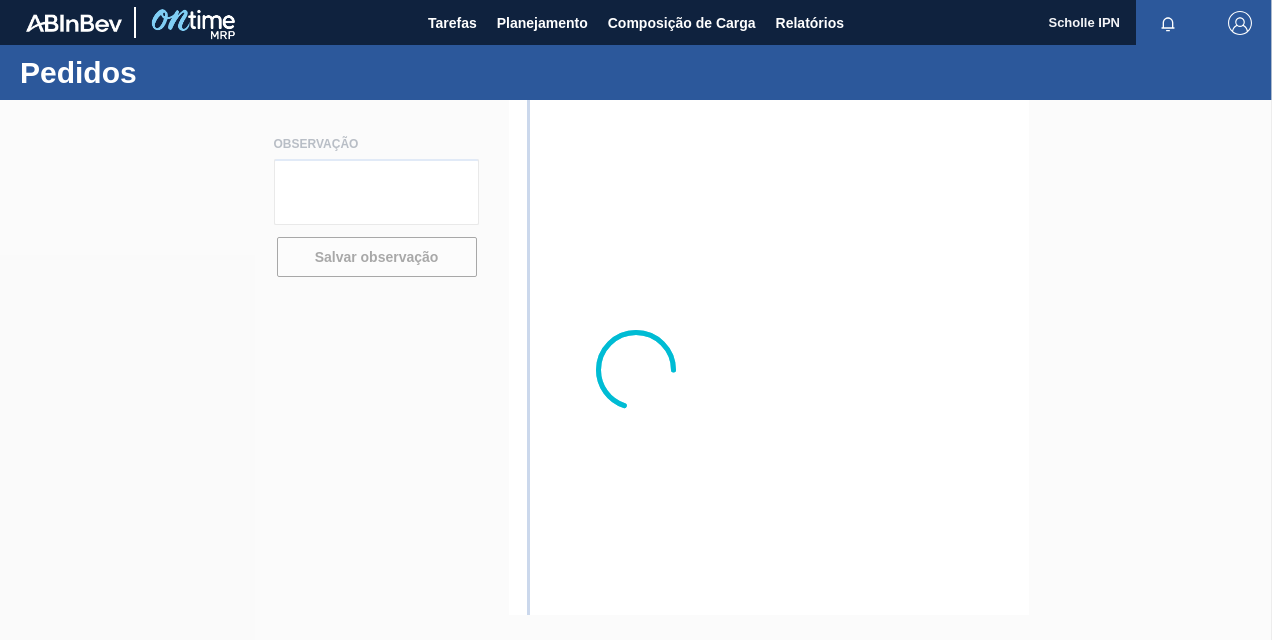 type on "SALES 125002968 - 8 PALLETS" 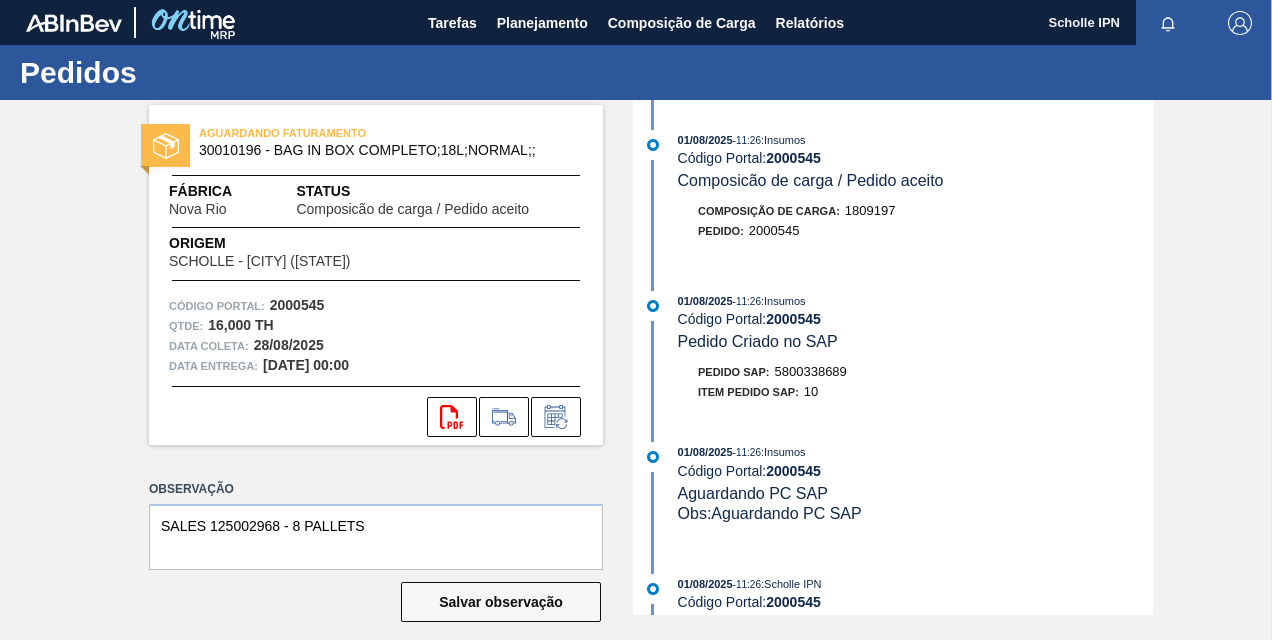 click on "5800338689" at bounding box center (811, 371) 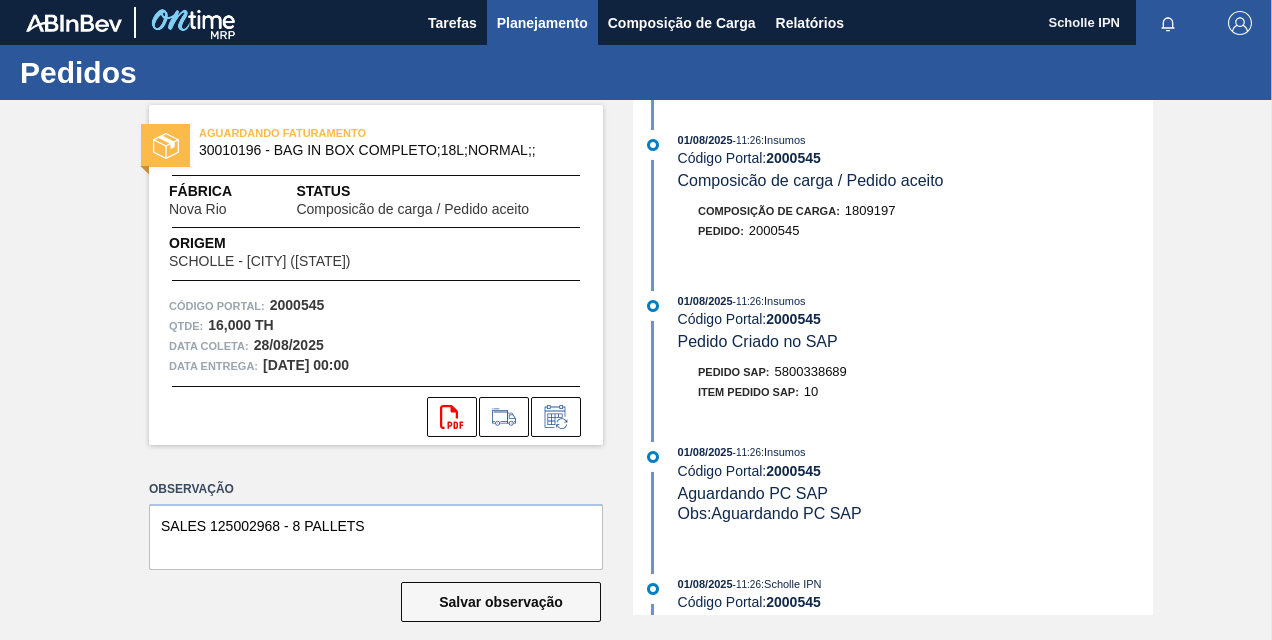 click on "Planejamento" at bounding box center (542, 23) 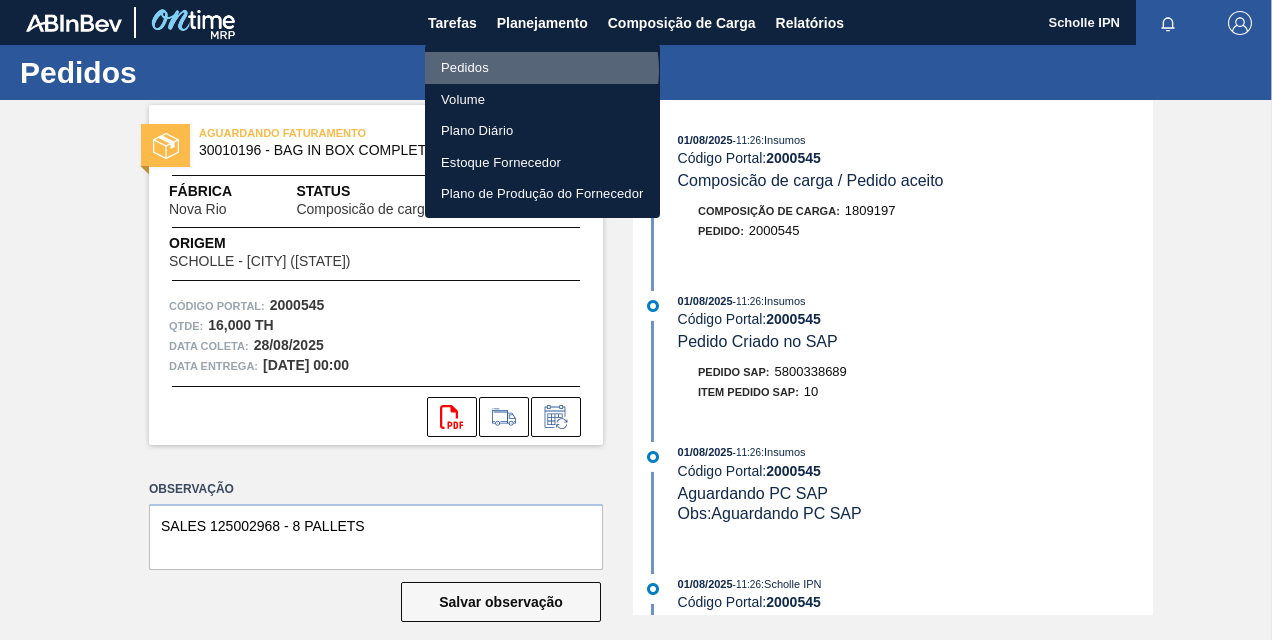 click on "Pedidos" at bounding box center (542, 68) 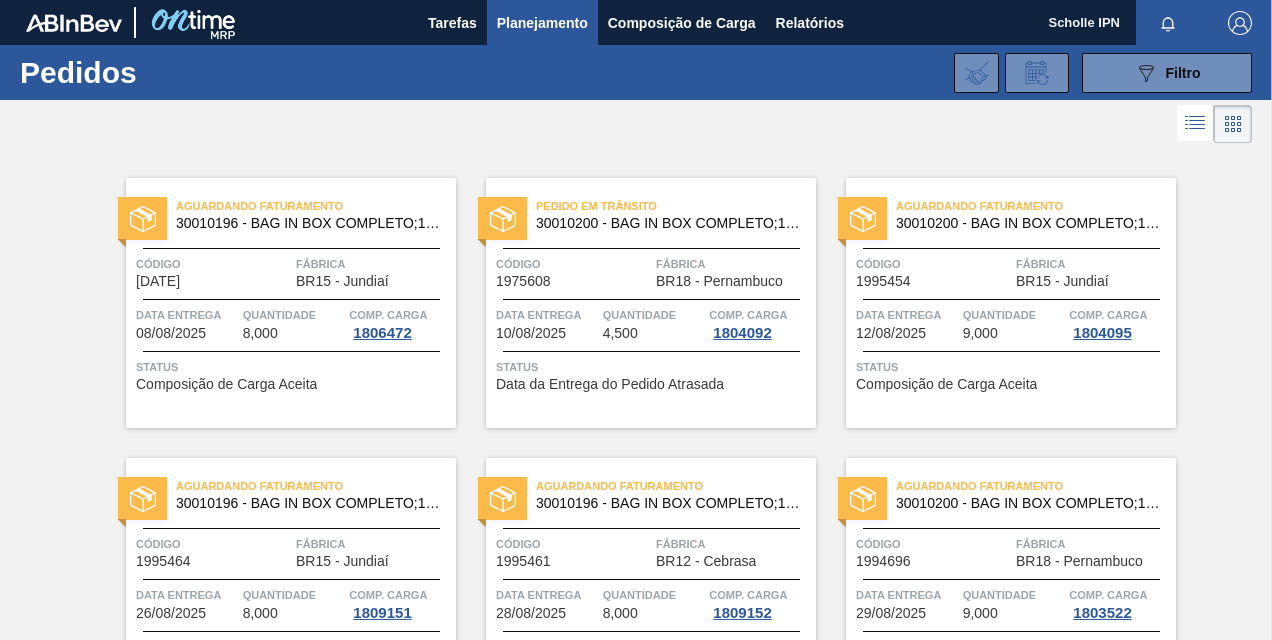 scroll, scrollTop: 700, scrollLeft: 0, axis: vertical 